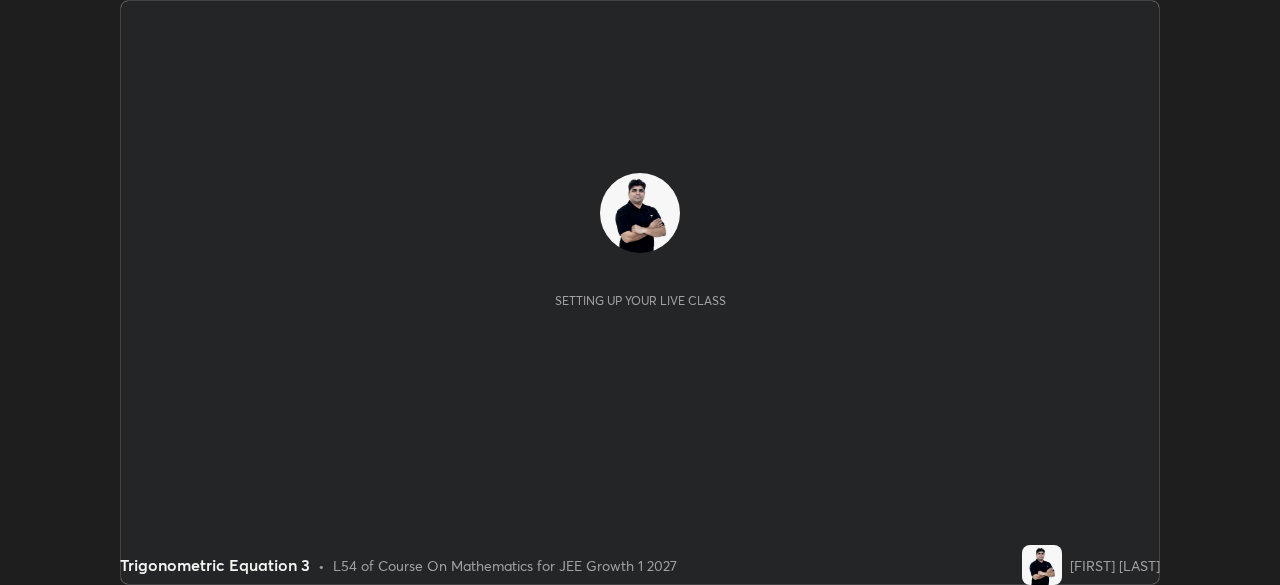 scroll, scrollTop: 0, scrollLeft: 0, axis: both 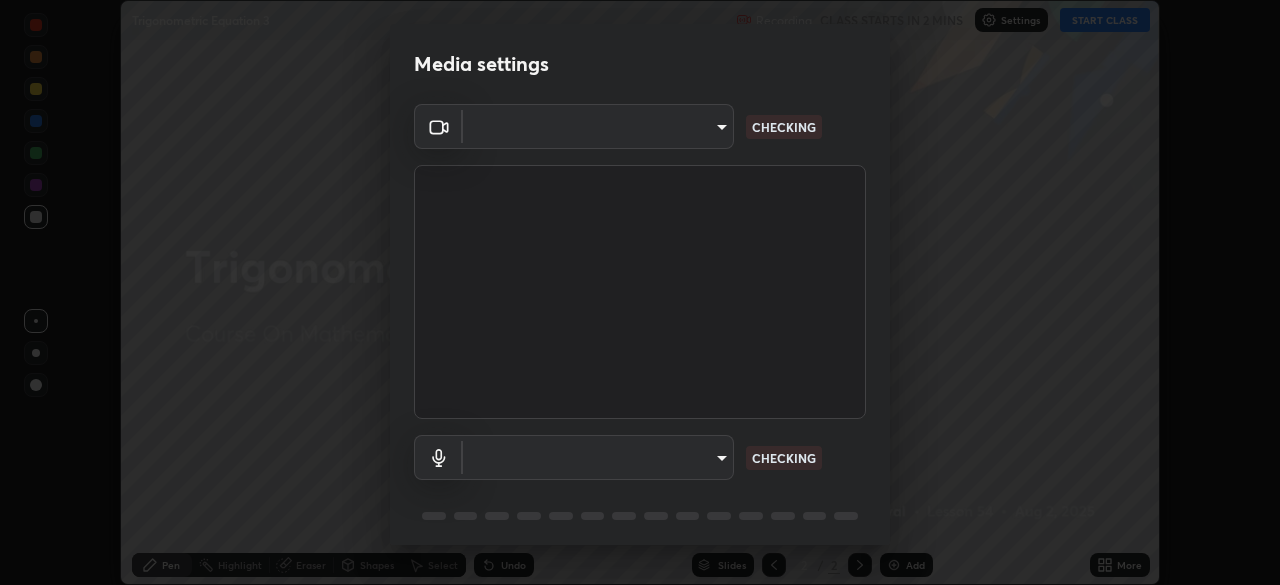 type on "[HASH]" 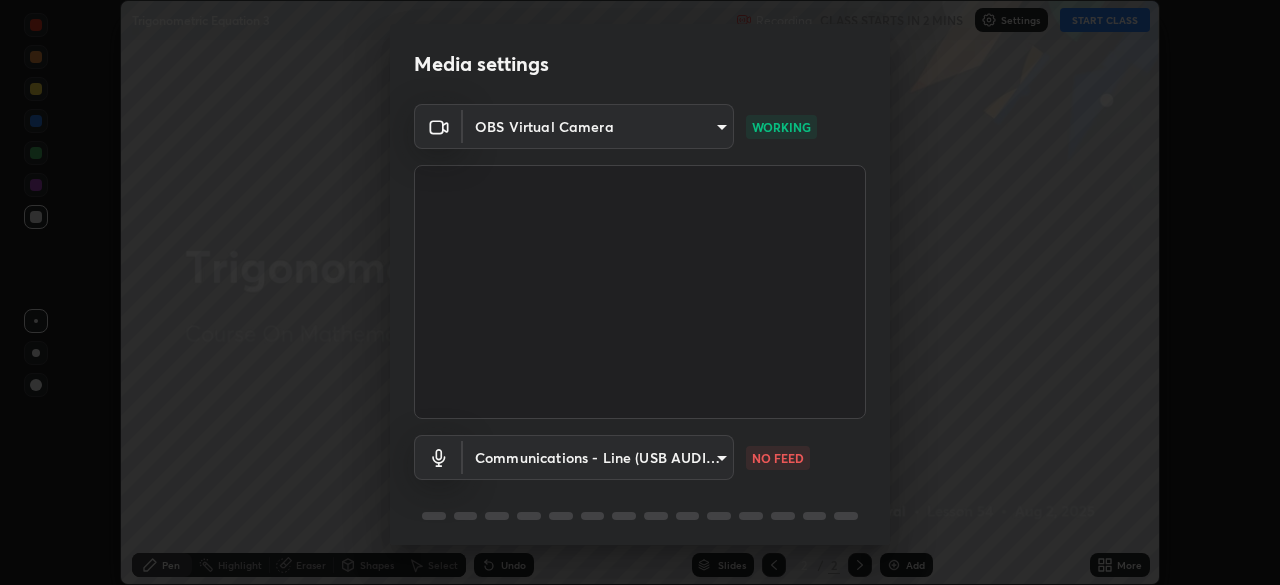 scroll, scrollTop: 71, scrollLeft: 0, axis: vertical 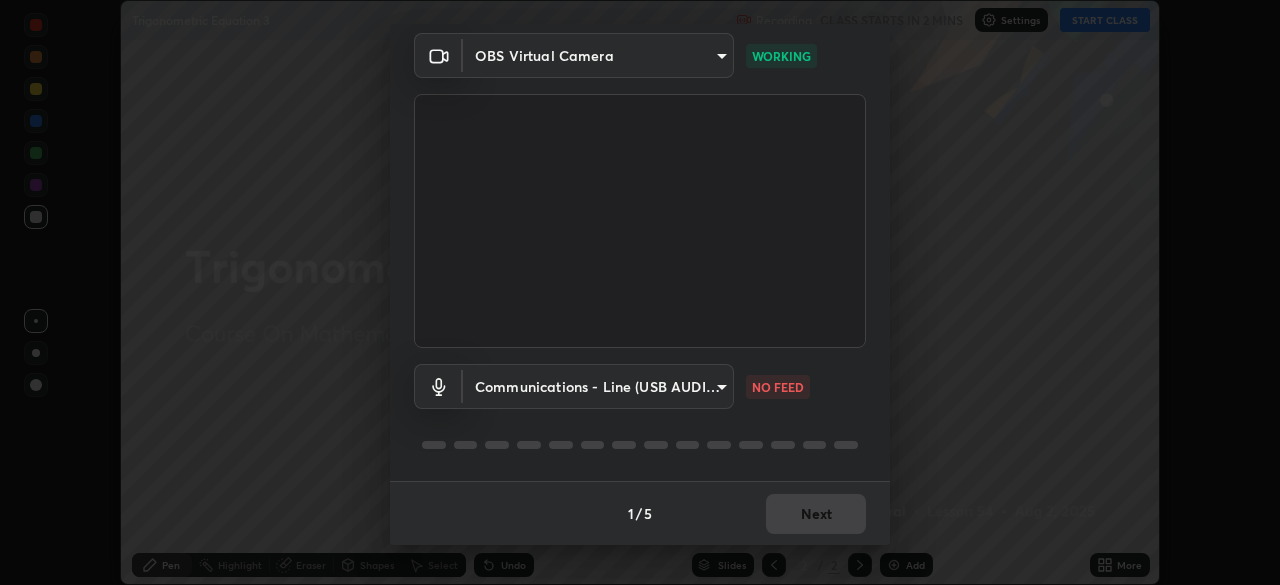 click on "Erase all Trigonometric Equation 3 Recording CLASS STARTS IN 2 MINS Settings START CLASS Setting up your live class Trigonometric Equation 3 • L54 of Course On Mathematics for JEE Growth 1 2027 [FIRST] [LAST] Pen Highlight Eraser Shapes Select Undo Slides 2 / 2 Add More No doubts shared Encourage your learners to ask a doubt for better clarity Report an issue Reason for reporting Buffering Chat not working Audio - Video sync issue Educator video quality low ​ Attach an image Report Media settings OBS Virtual Camera [HASH] WORKING Communications - Line (USB AUDIO  CODEC) communications NO FEED 1 / 5 Next" at bounding box center (640, 292) 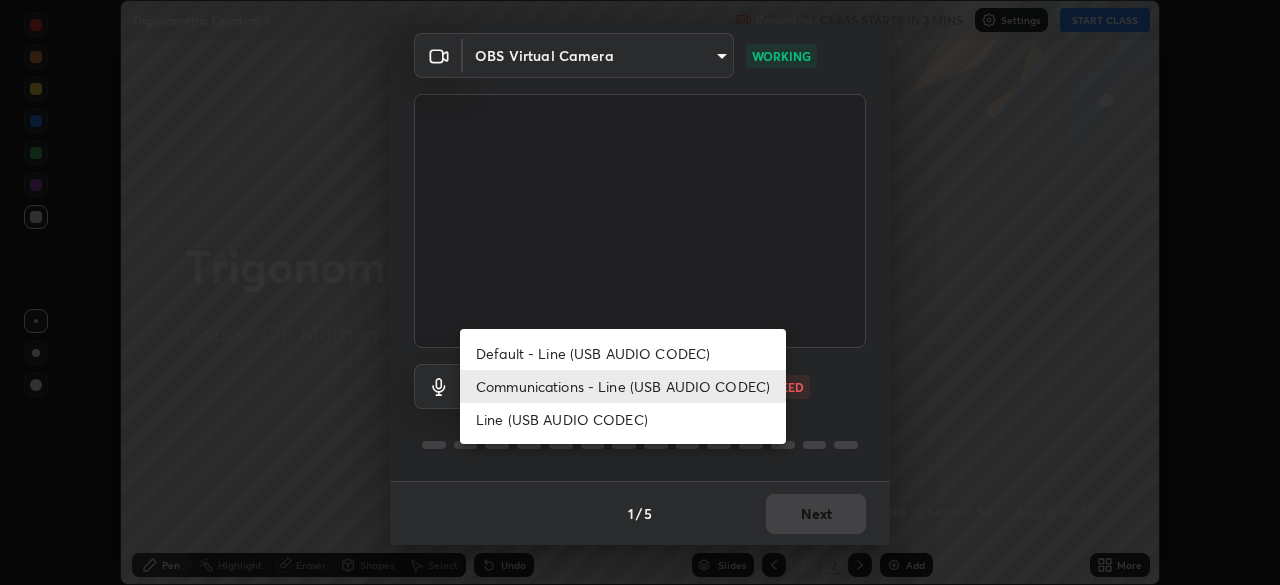 click on "Default - Line (USB AUDIO  CODEC)" at bounding box center [623, 353] 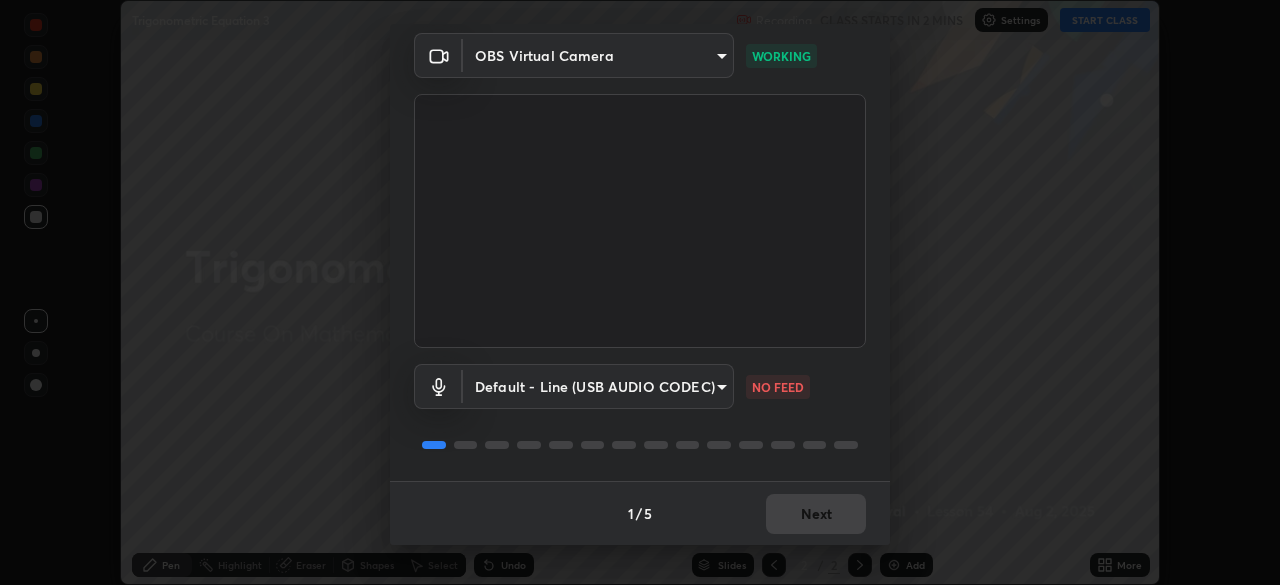 click on "Erase all Trigonometric Equation 3 Recording CLASS STARTS IN 2 MINS Settings START CLASS Setting up your live class Trigonometric Equation 3 • L54 of Course On Mathematics for JEE Growth 1 2027 [FIRST] [LAST] Pen Highlight Eraser Shapes Select Undo Slides 2 / 2 Add More No doubts shared Encourage your learners to ask a doubt for better clarity Report an issue Reason for reporting Buffering Chat not working Audio - Video sync issue Educator video quality low ​ Attach an image Report Media settings OBS Virtual Camera [HASH] WORKING Default - Line (USB AUDIO  CODEC) default NO FEED 1 / 5 Next" at bounding box center [640, 292] 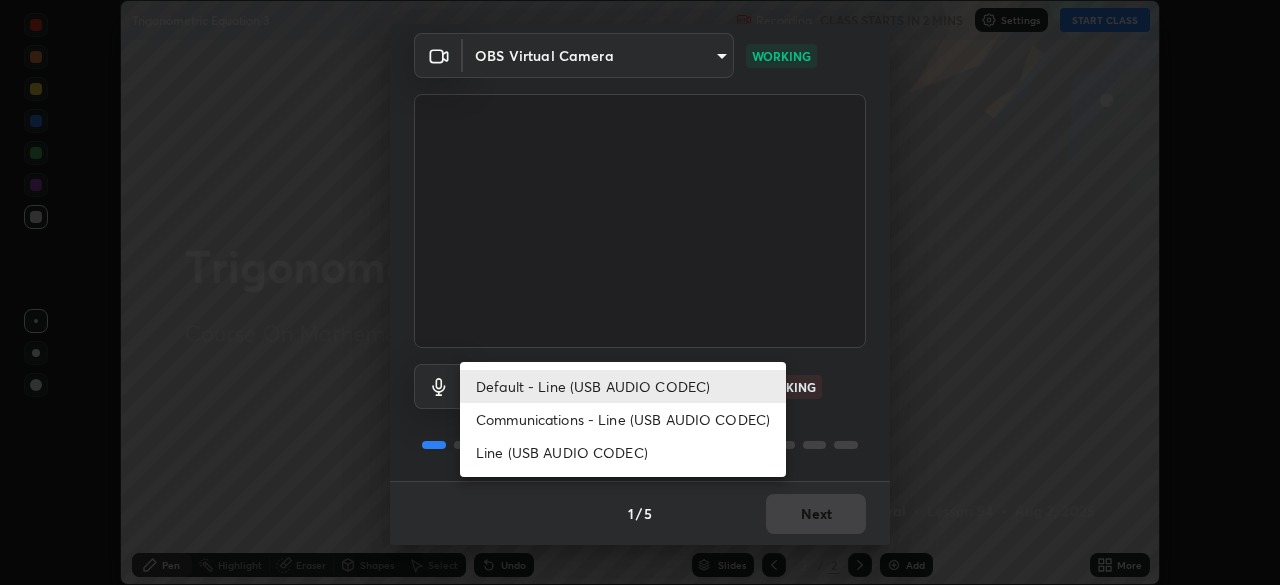 click on "Communications - Line (USB AUDIO  CODEC)" at bounding box center (623, 419) 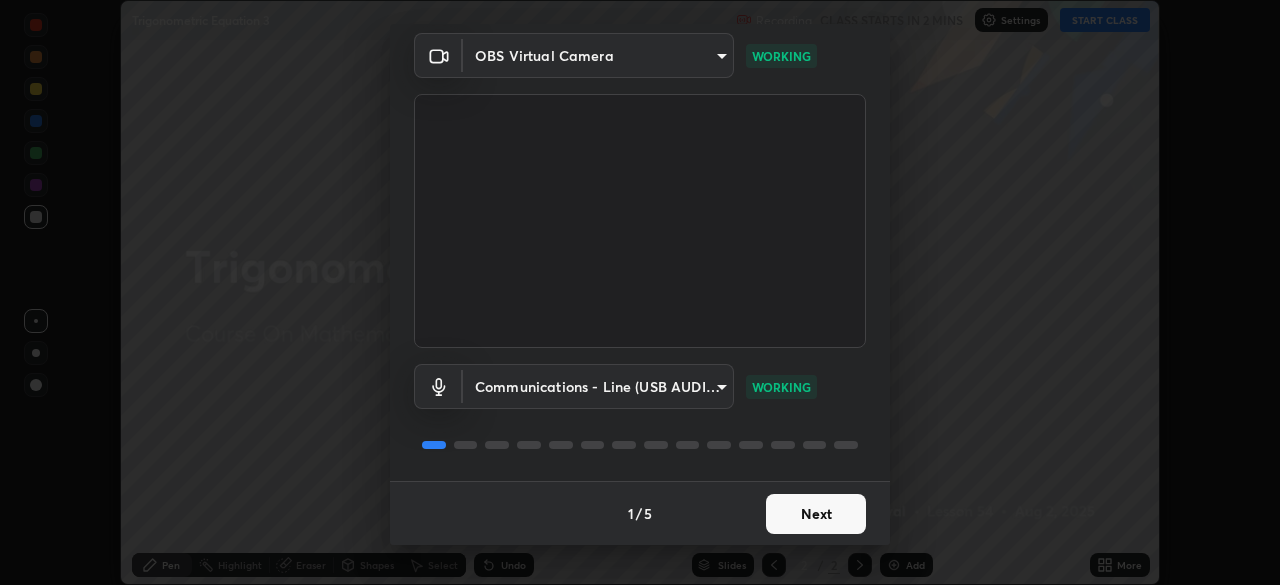 click on "Next" at bounding box center [816, 514] 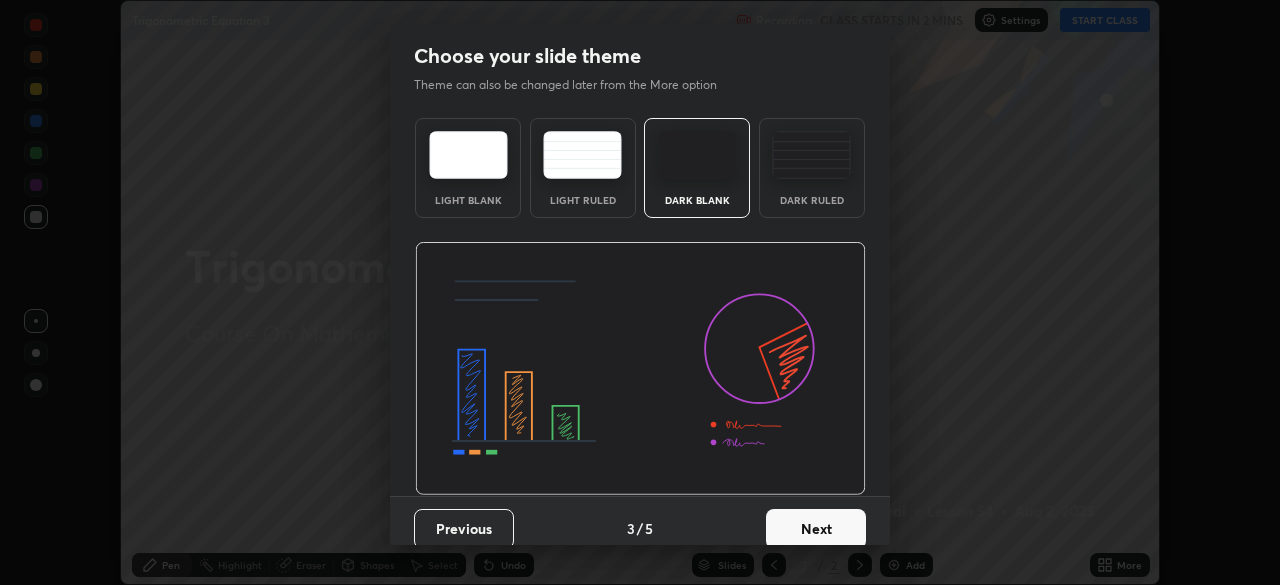 click on "Next" at bounding box center (816, 529) 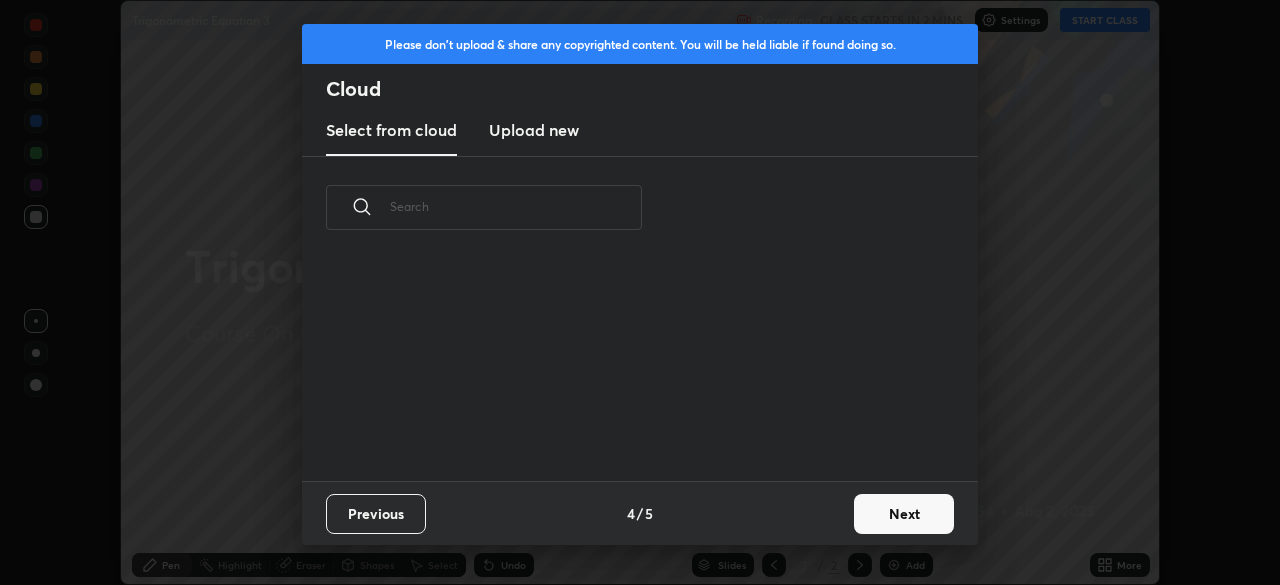 click on "Next" at bounding box center [904, 514] 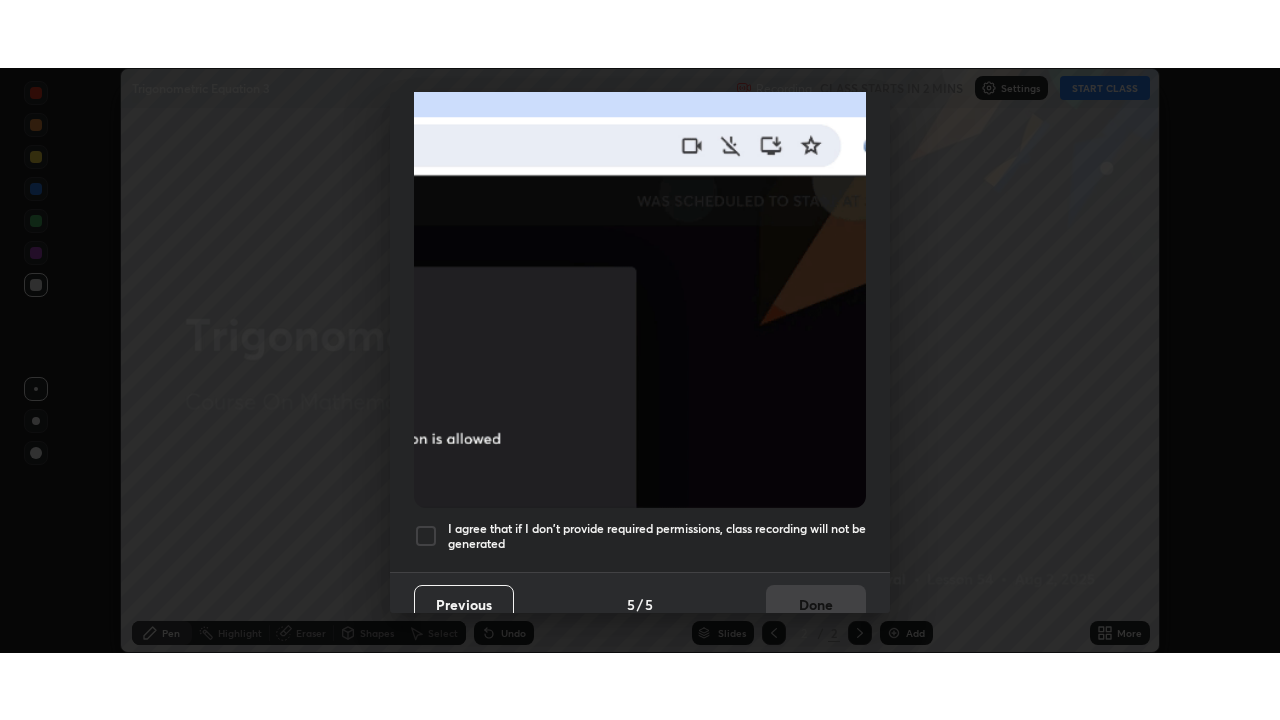 scroll, scrollTop: 479, scrollLeft: 0, axis: vertical 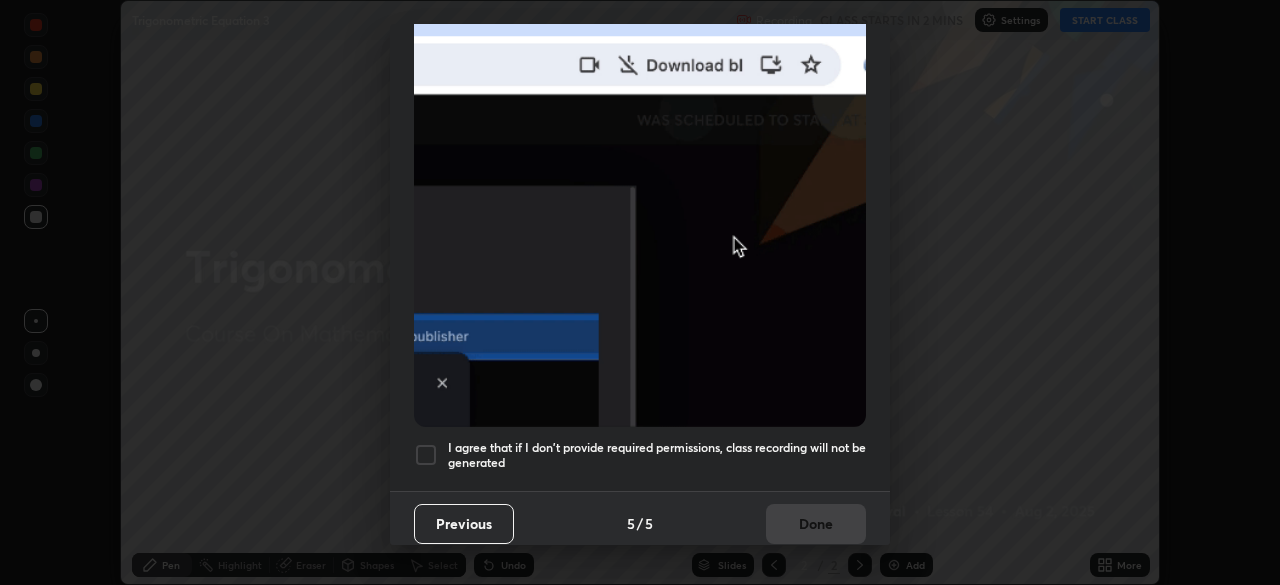 click at bounding box center [426, 455] 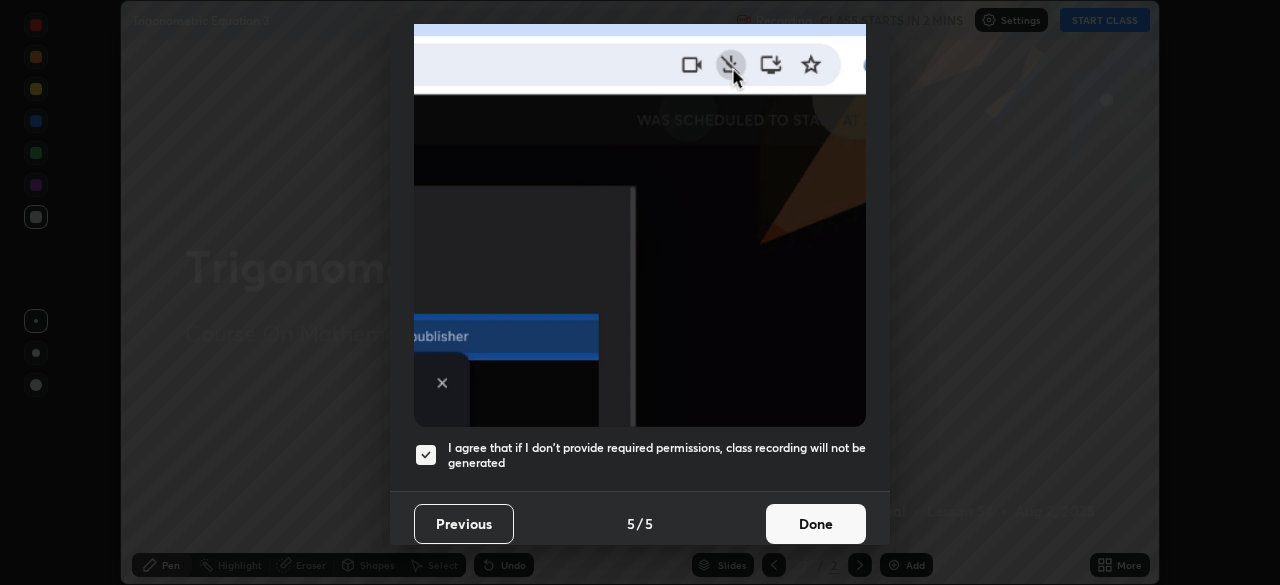 click on "Done" at bounding box center (816, 524) 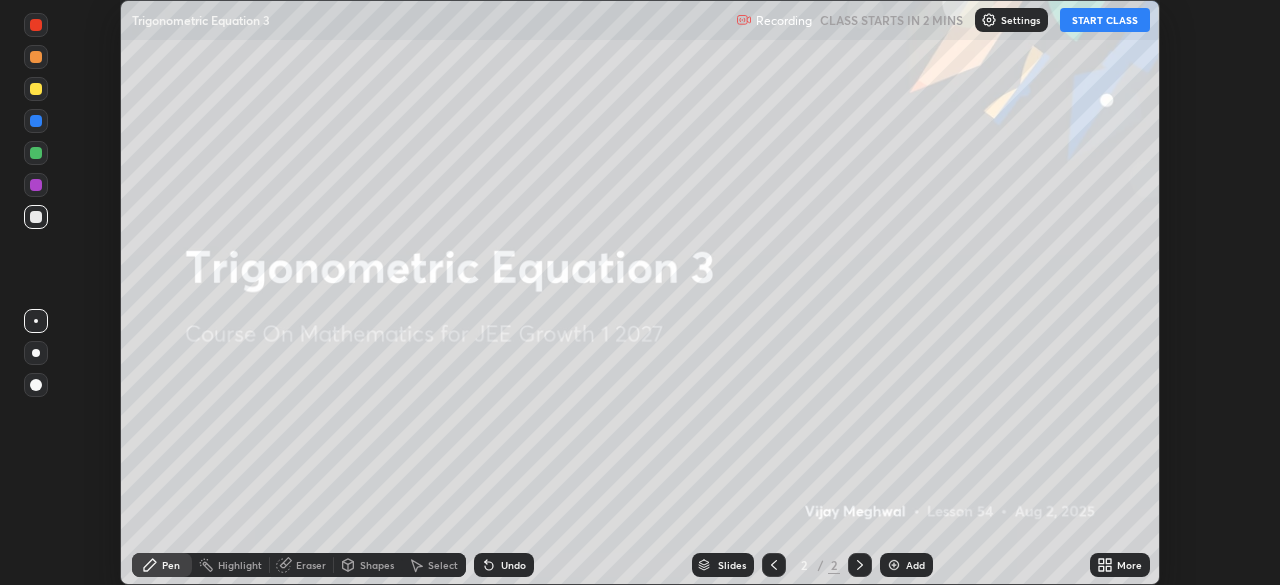 click on "START CLASS" at bounding box center [1105, 20] 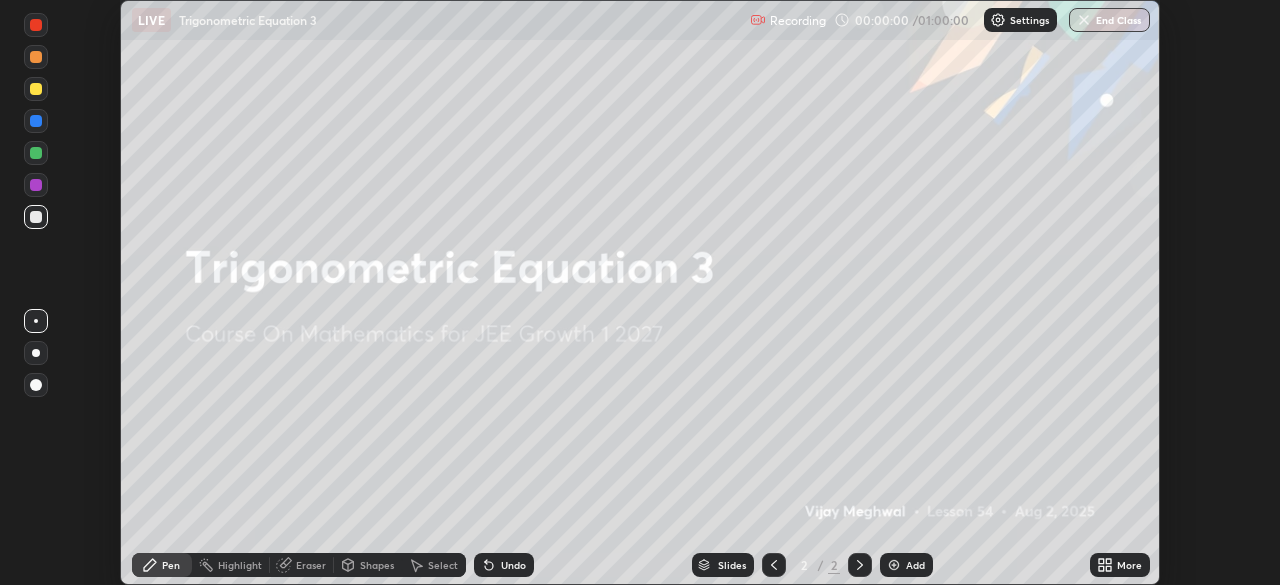 click 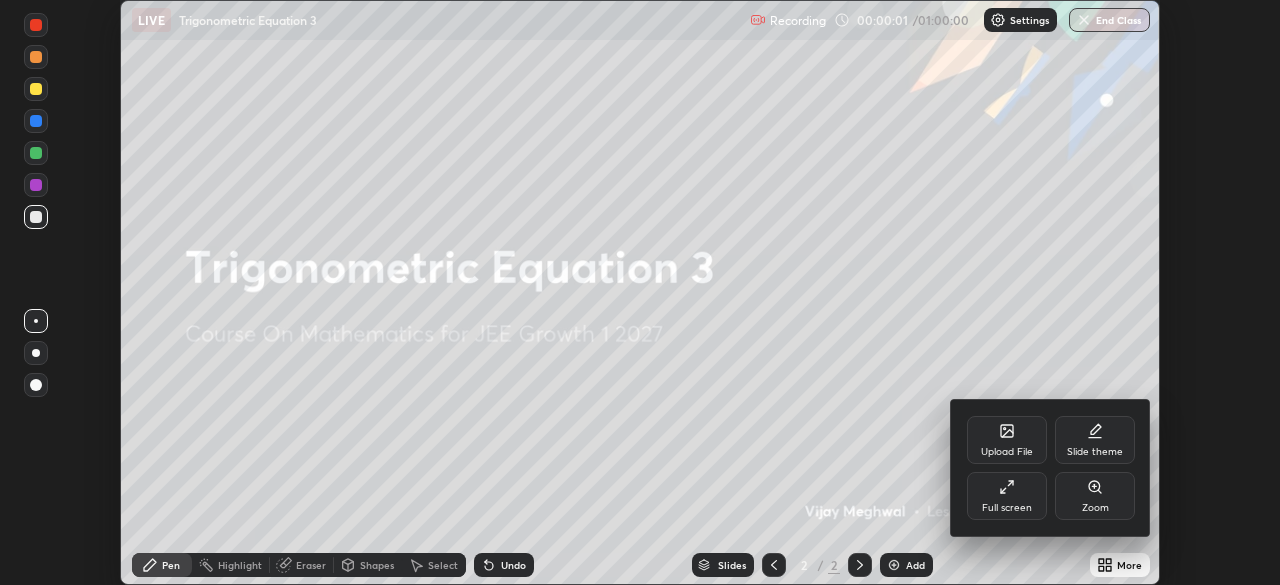 click at bounding box center [640, 292] 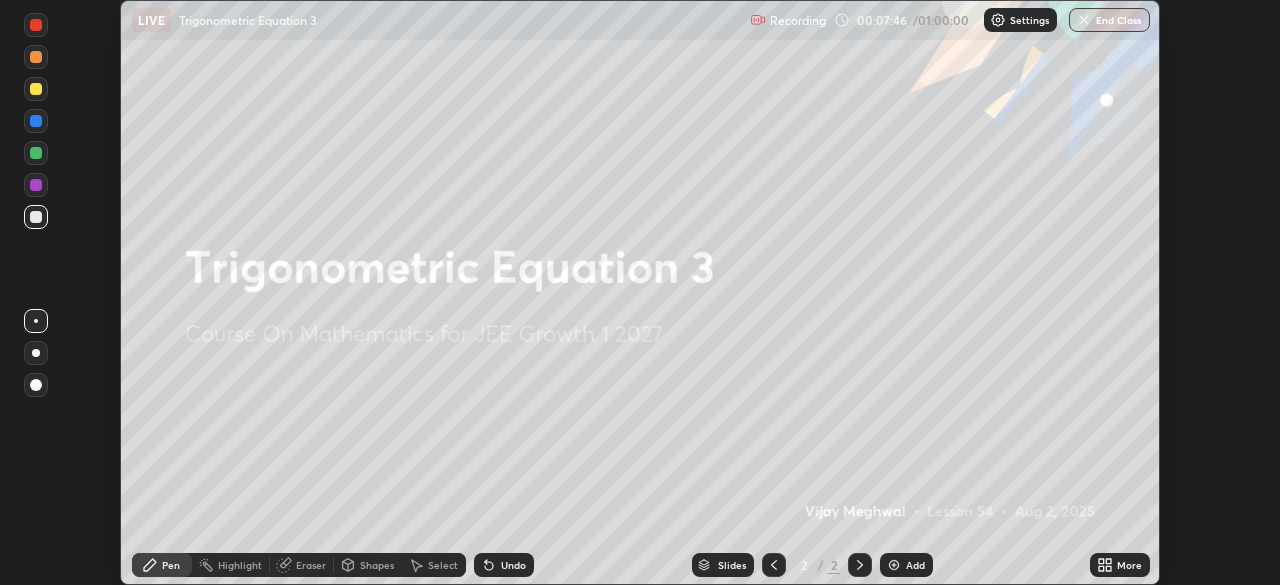 click 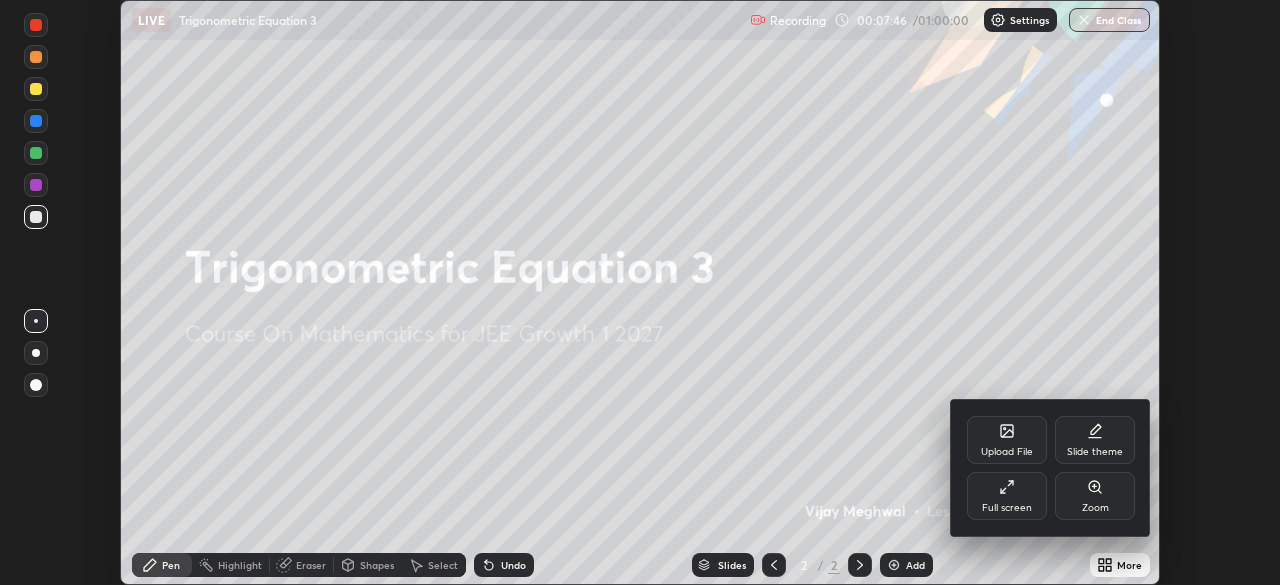 click on "Full screen" at bounding box center (1007, 496) 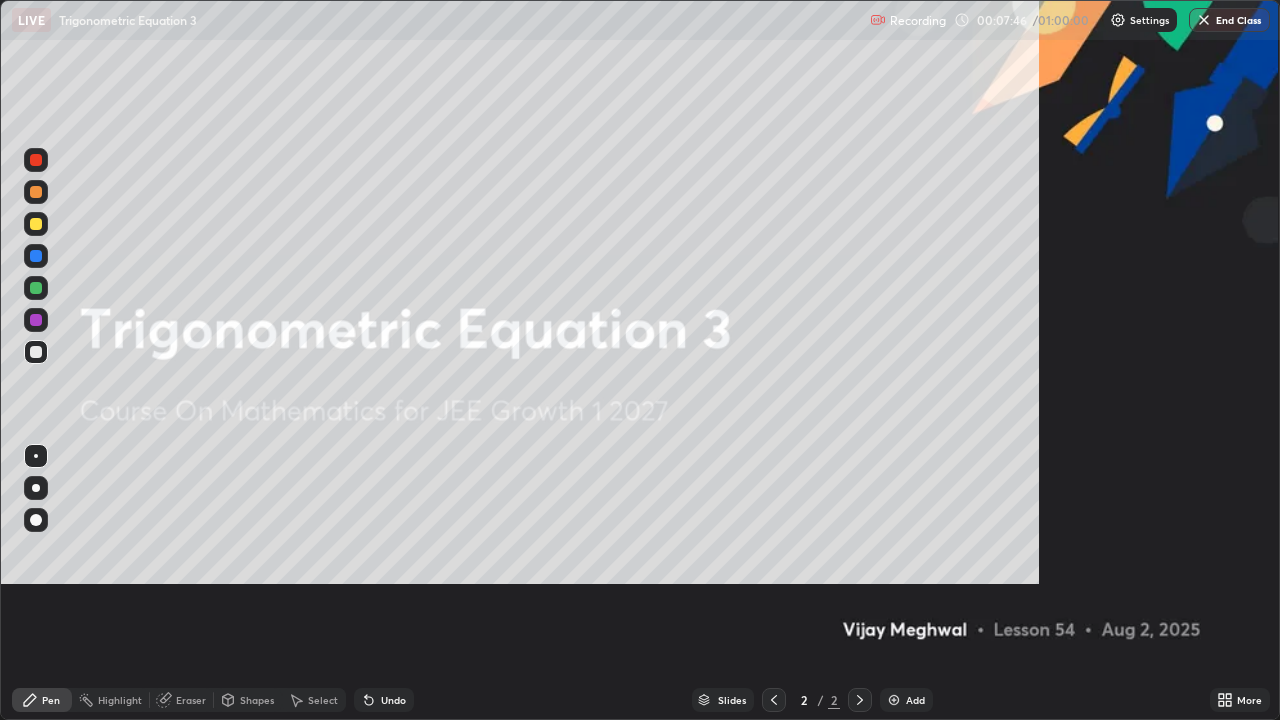 scroll, scrollTop: 99280, scrollLeft: 98720, axis: both 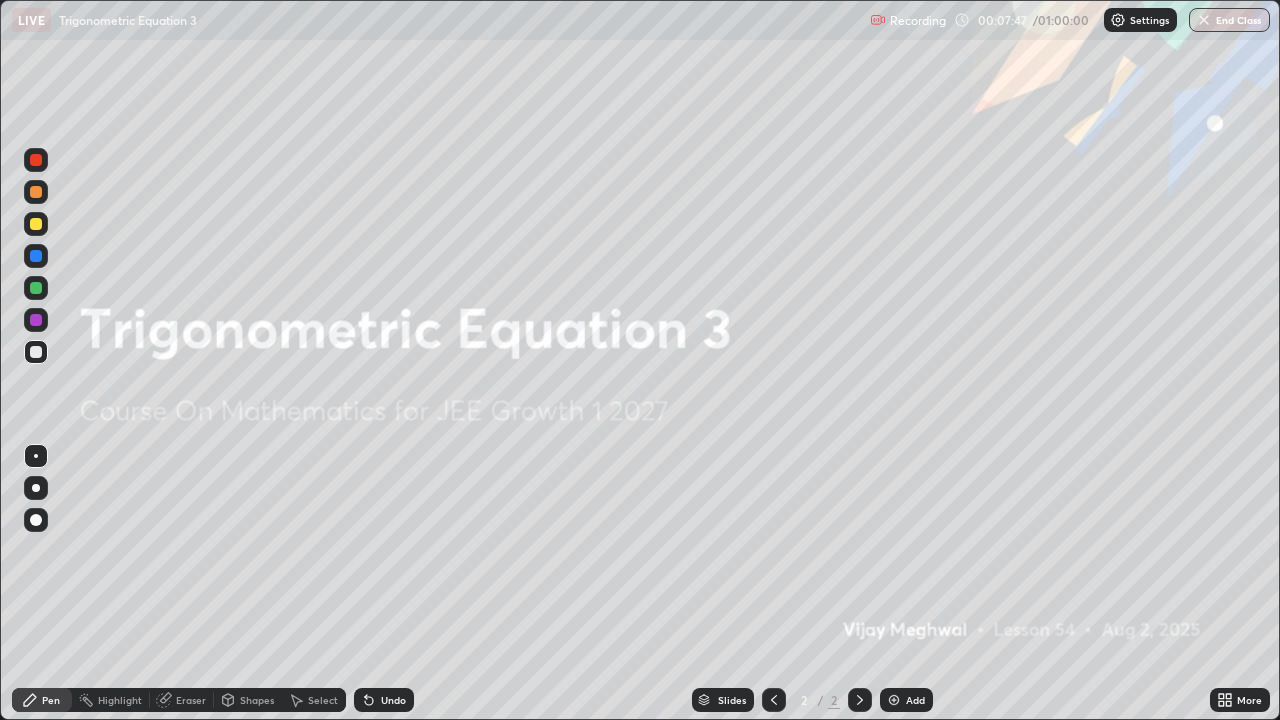 click on "Add" at bounding box center [915, 700] 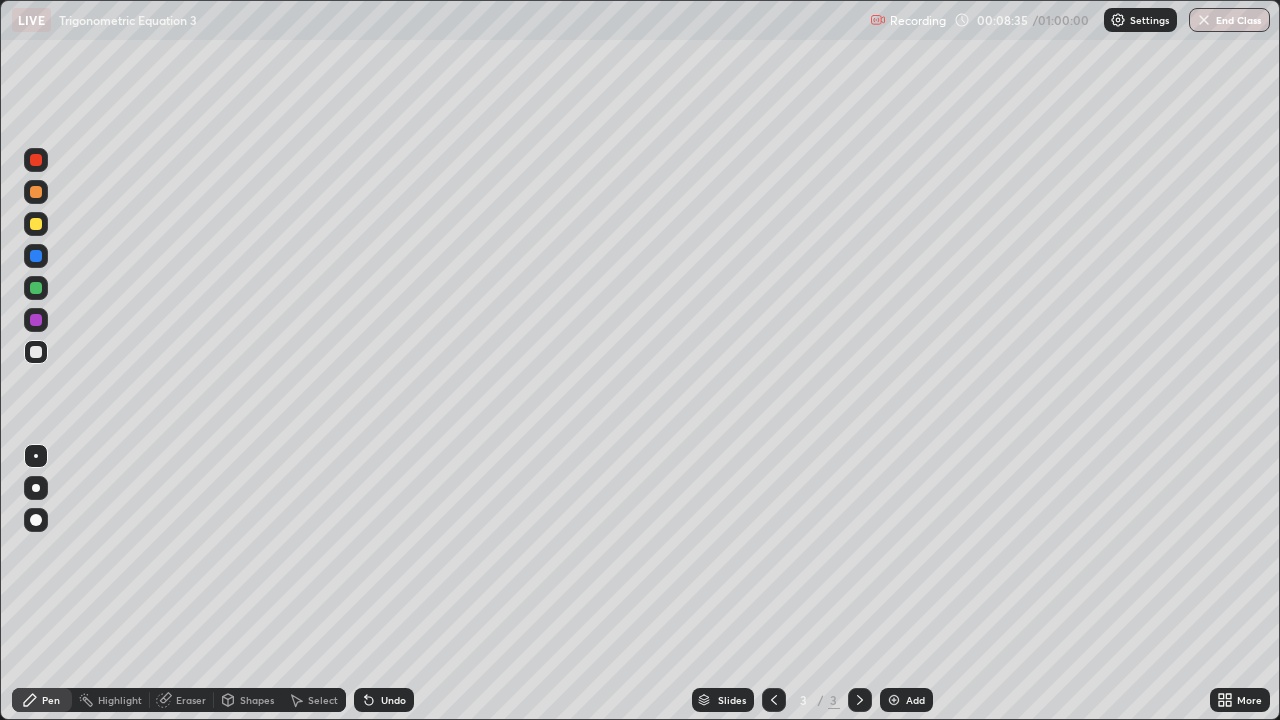 click on "3 / 3" at bounding box center (817, 700) 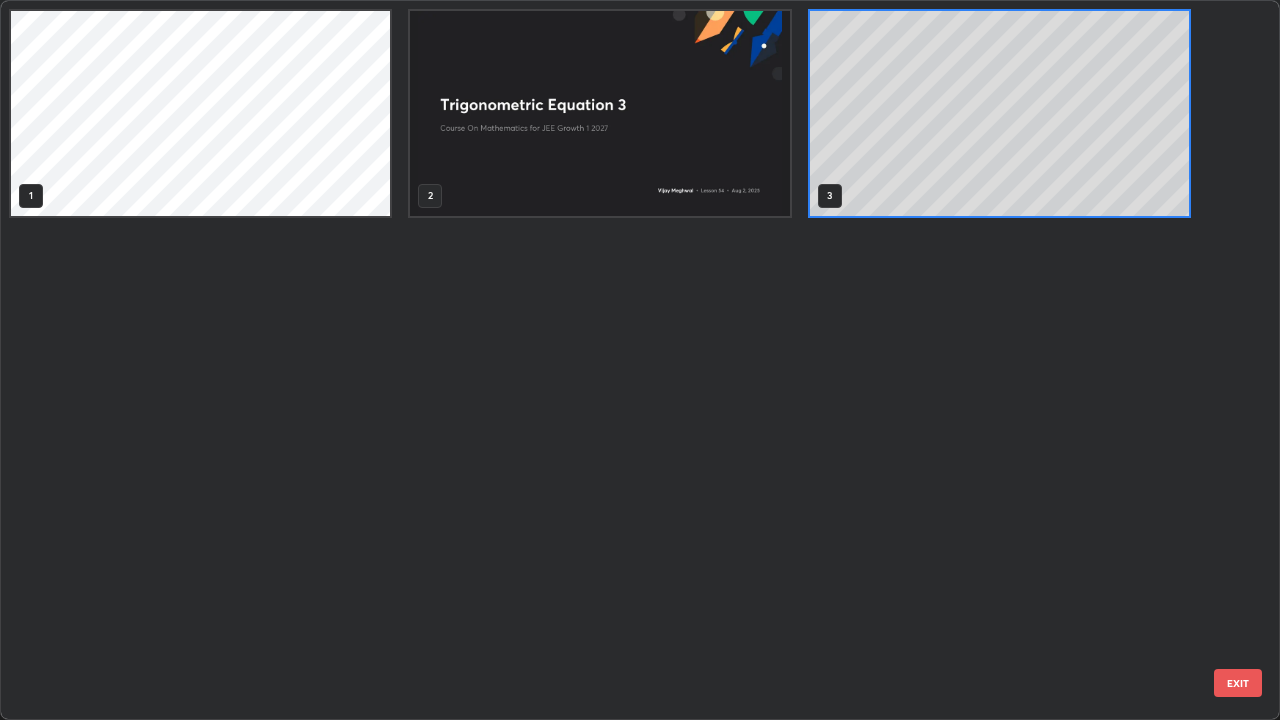 scroll, scrollTop: 7, scrollLeft: 11, axis: both 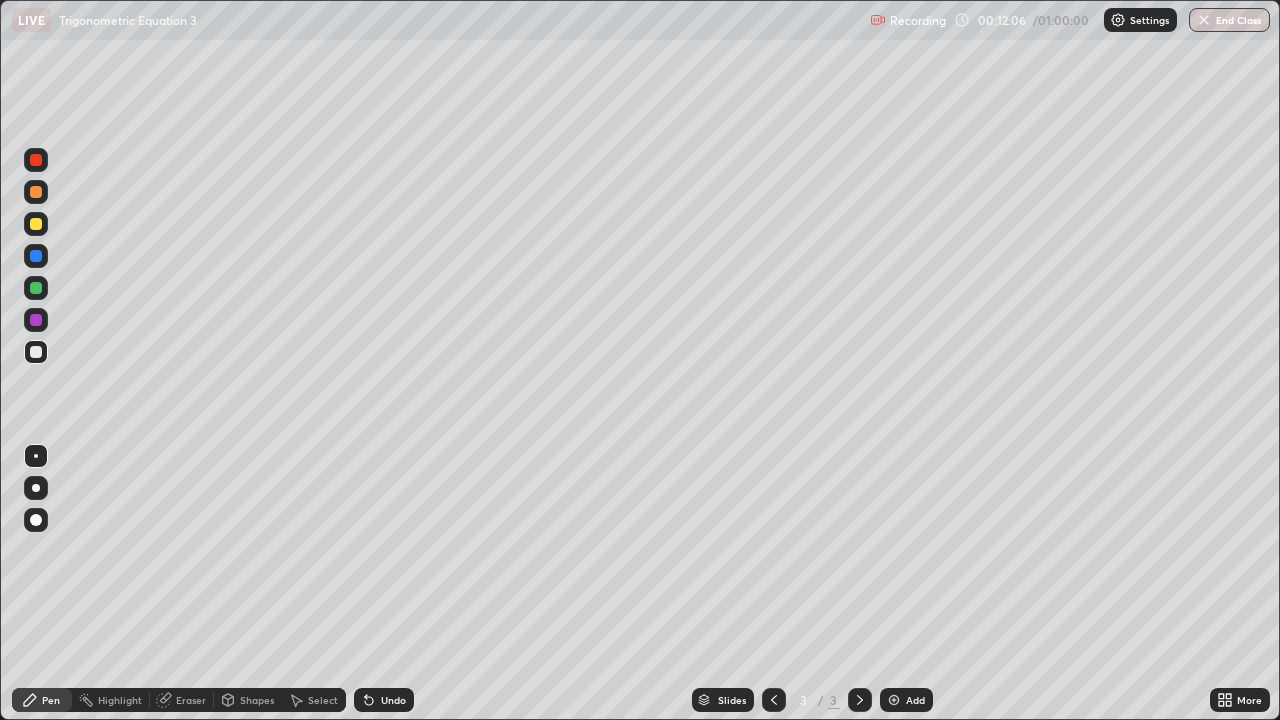 click on "Add" at bounding box center [906, 700] 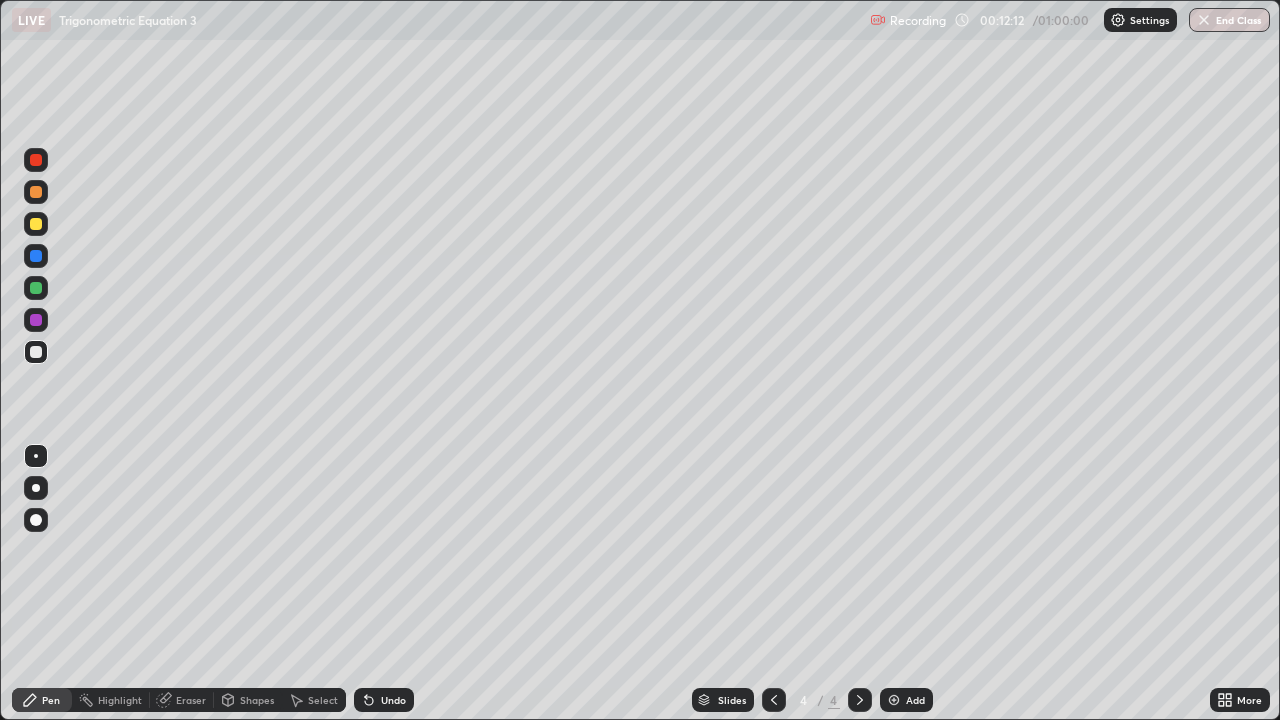 click 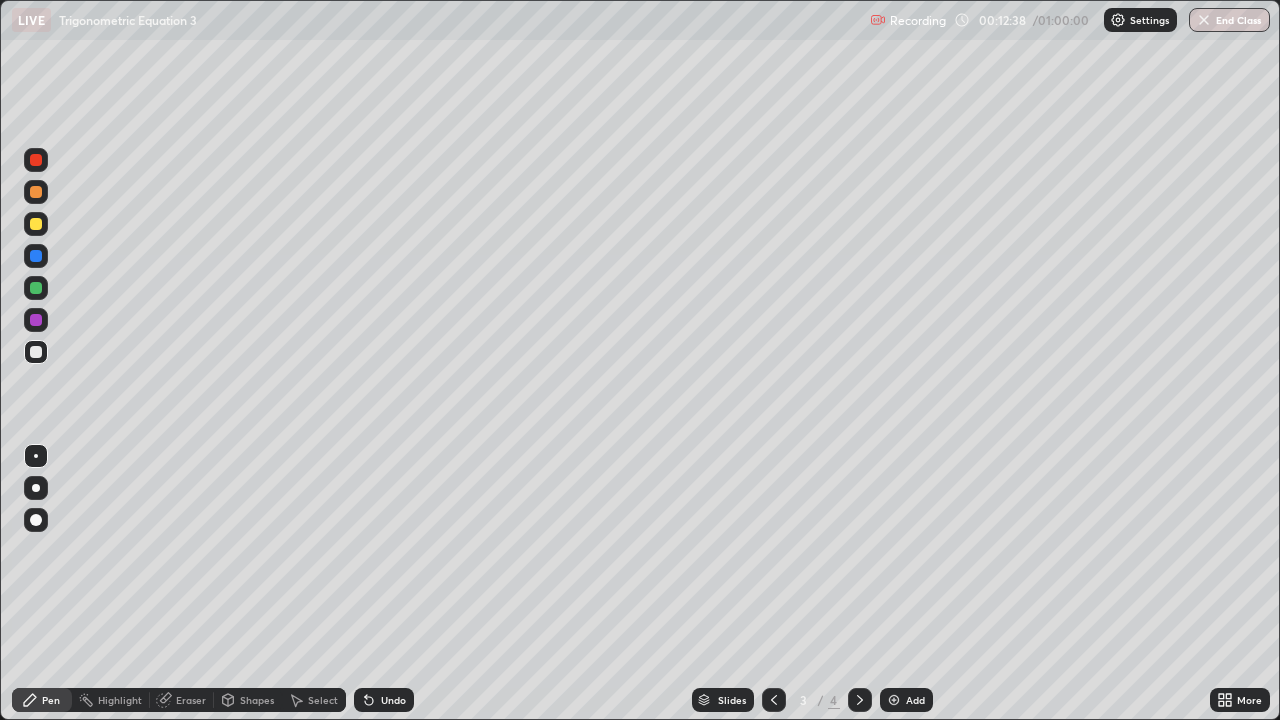 click 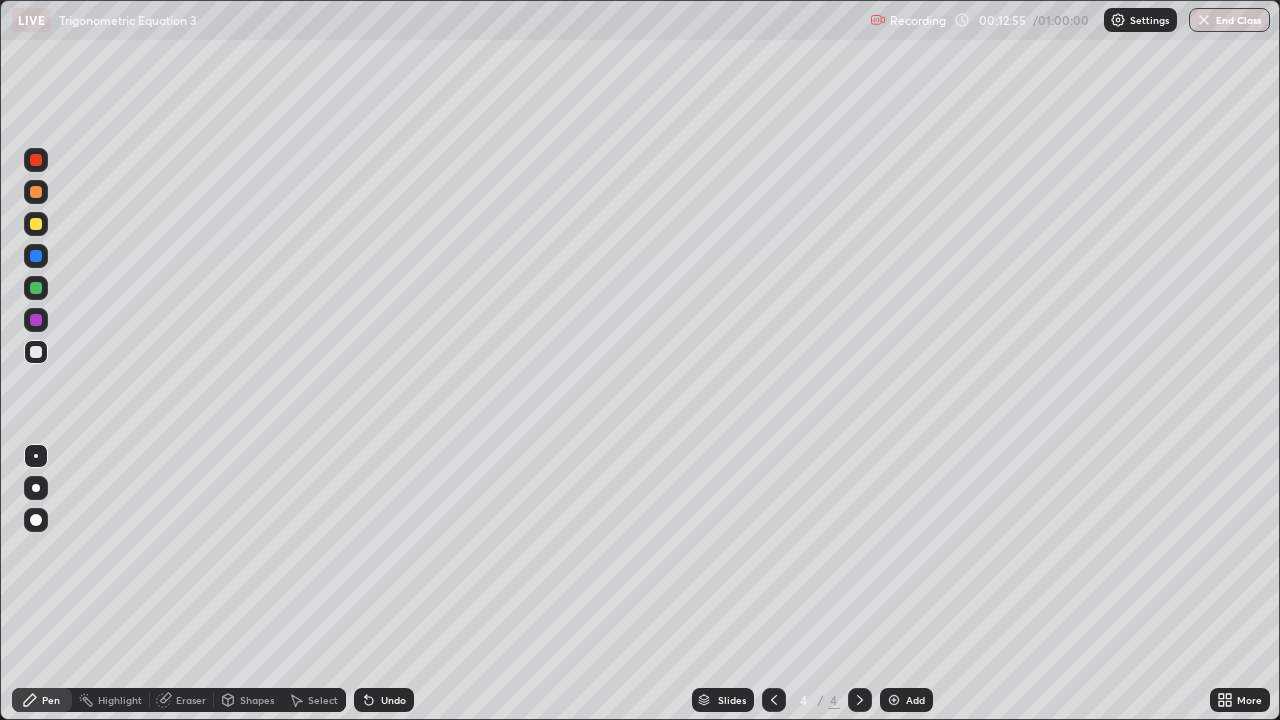 click on "Eraser" at bounding box center (191, 700) 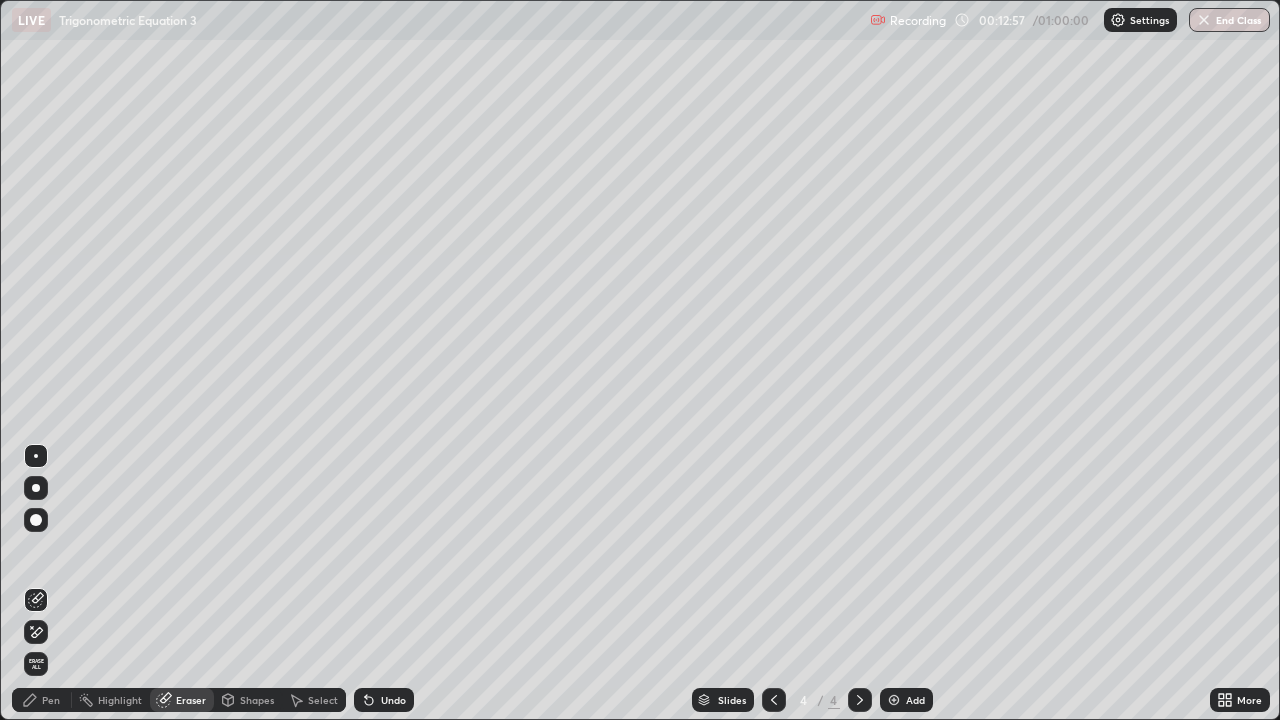 click on "Pen" at bounding box center (42, 700) 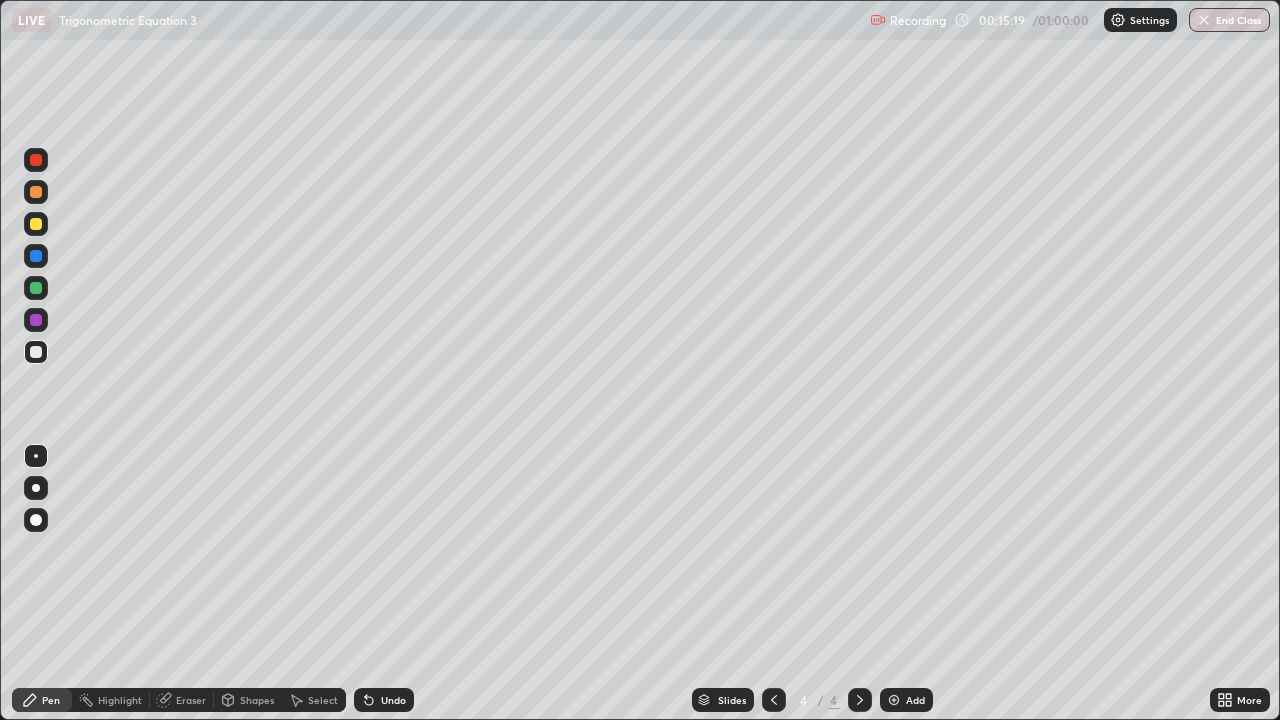 click on "Add" at bounding box center [906, 700] 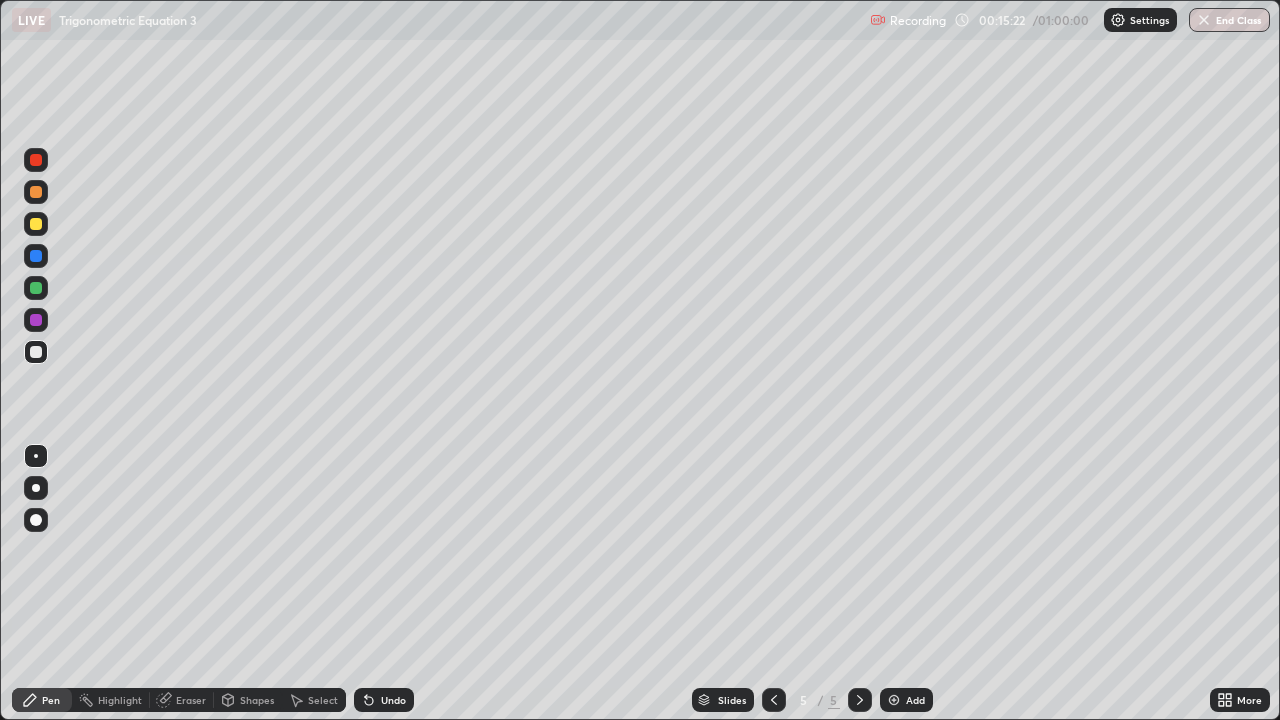 click on "Erase all" at bounding box center [36, 360] 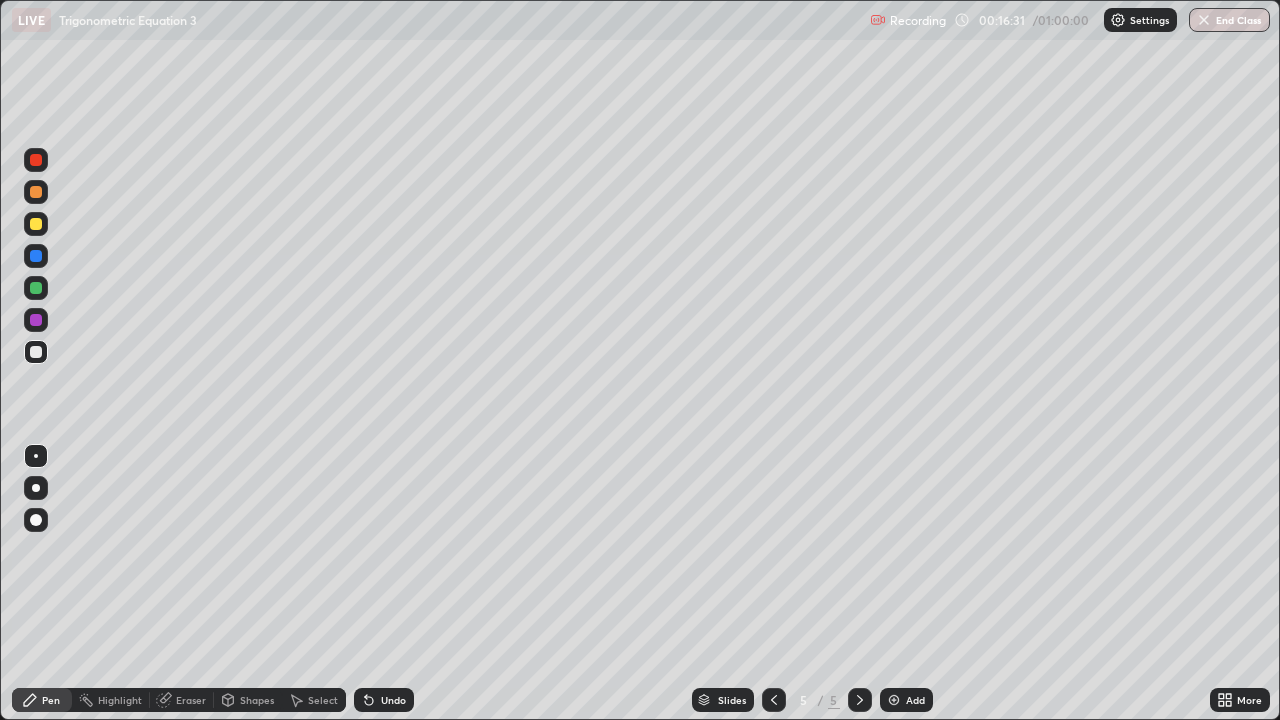 click at bounding box center [36, 192] 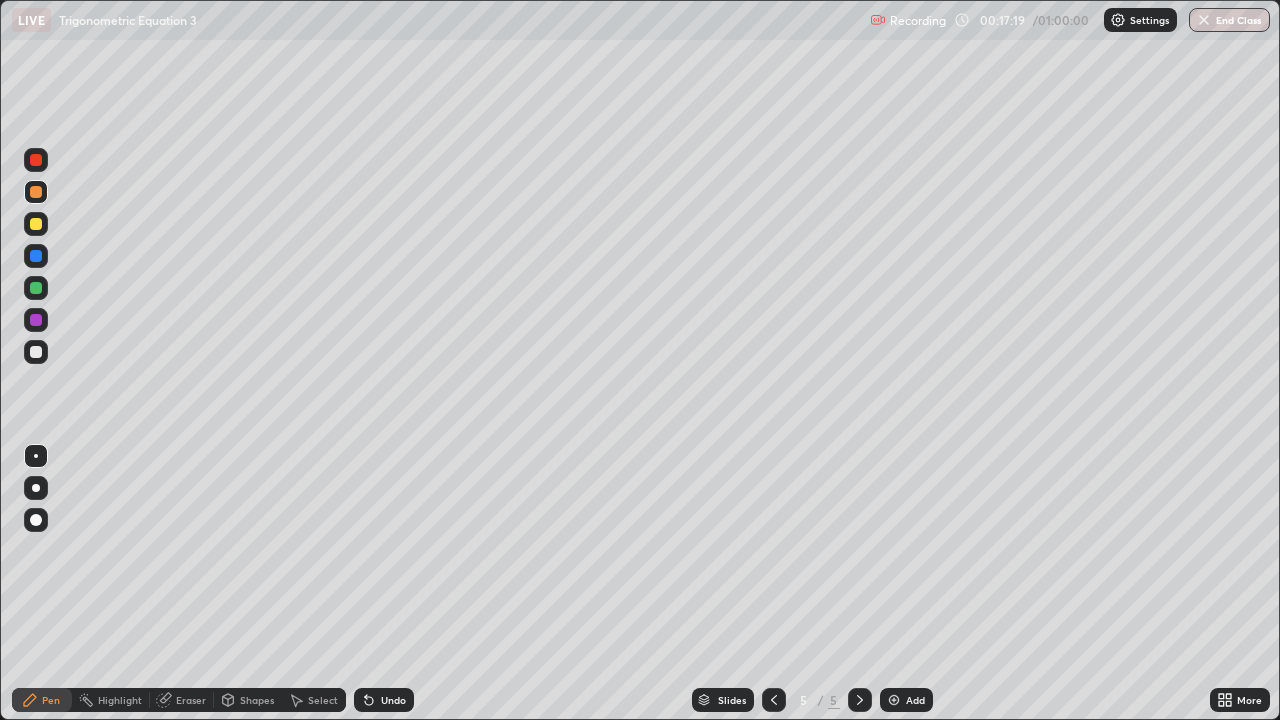 click at bounding box center (36, 352) 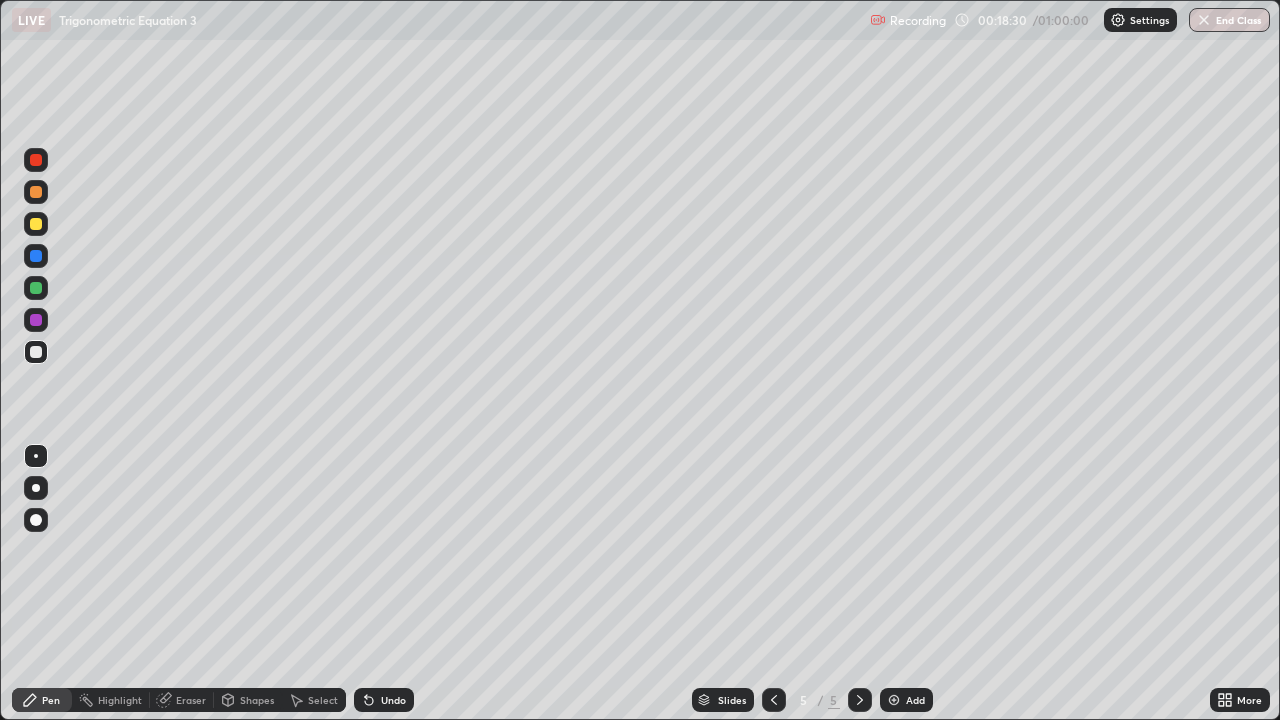 click on "Select" at bounding box center [323, 700] 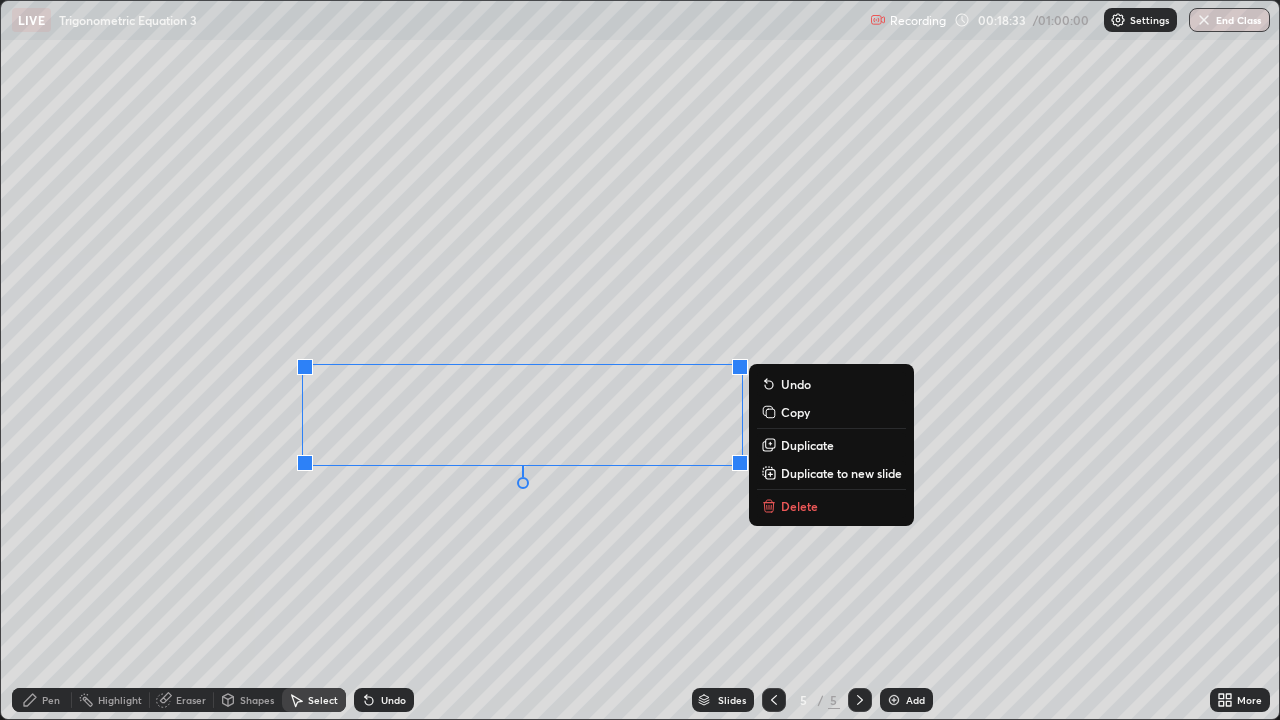 click on "Delete" at bounding box center [831, 506] 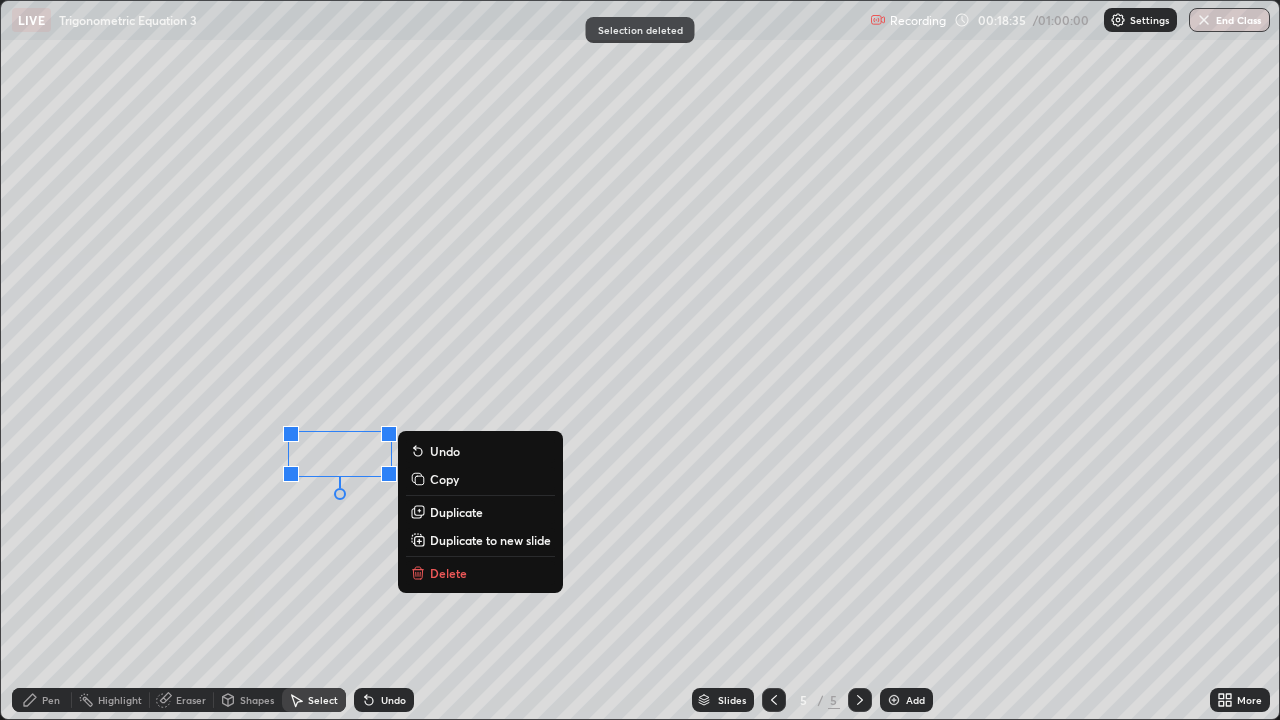 click on "Delete" at bounding box center (448, 573) 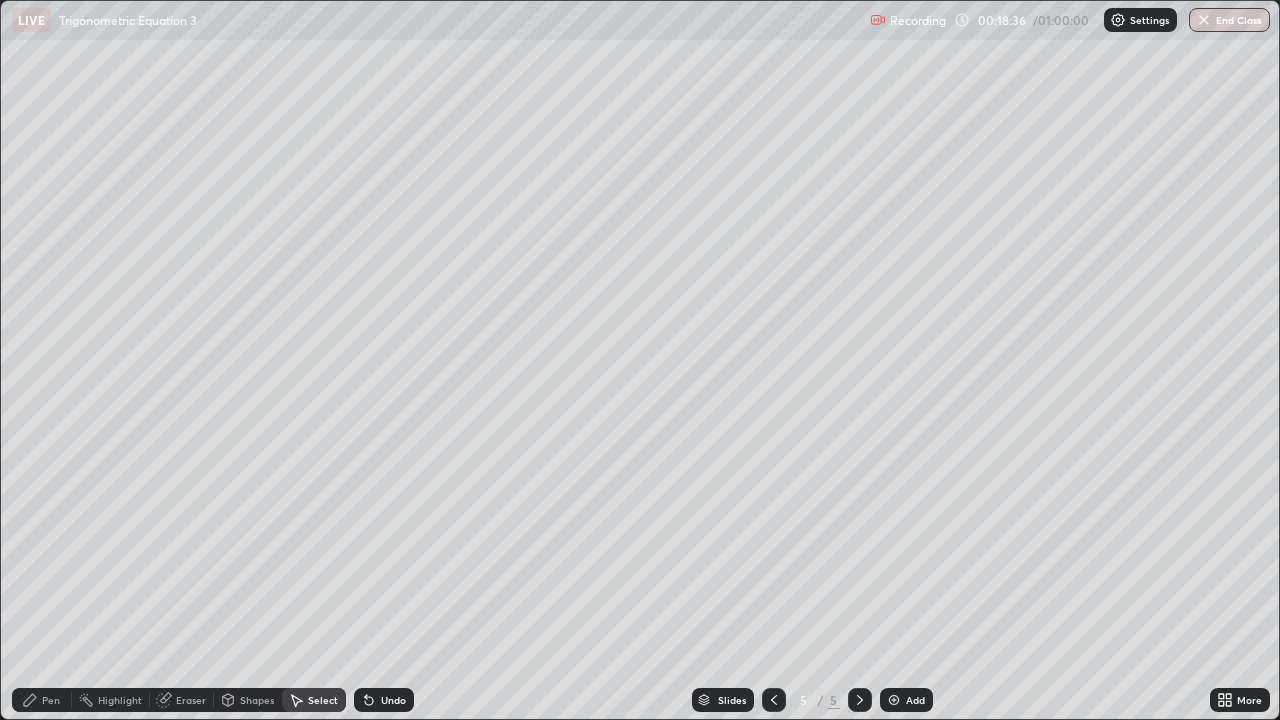 click on "Pen" at bounding box center [51, 700] 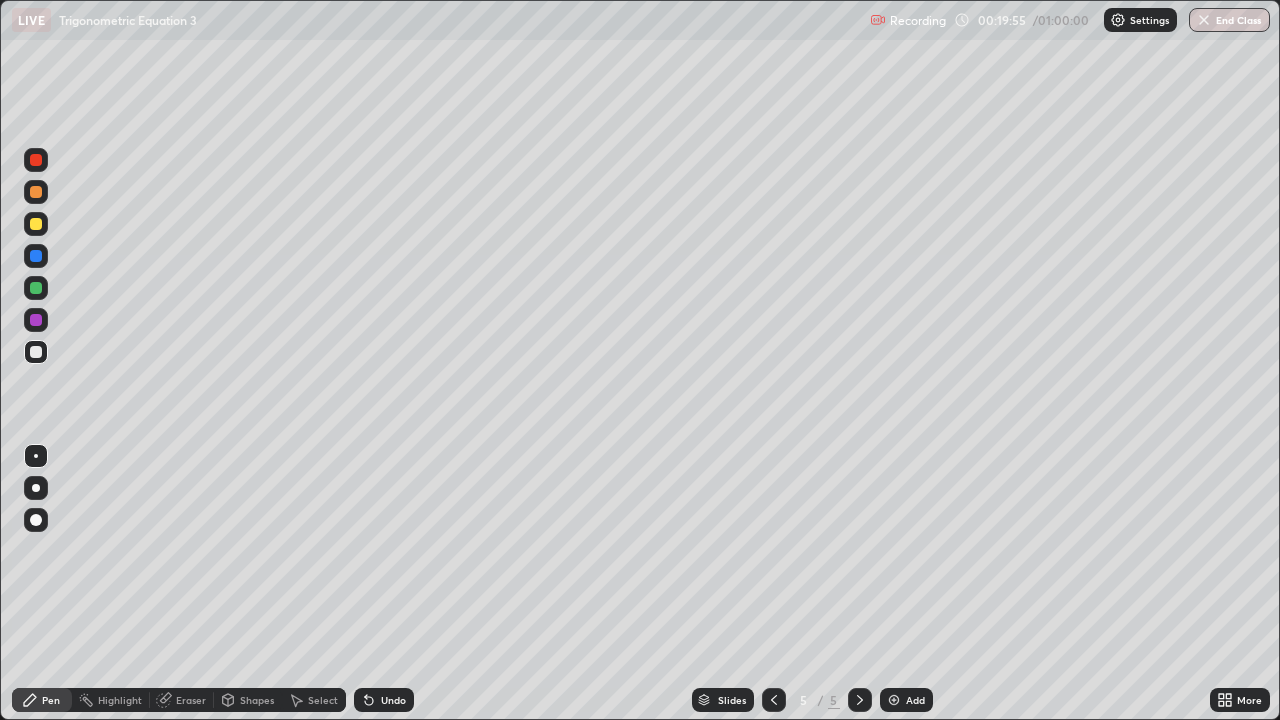 click at bounding box center [36, 288] 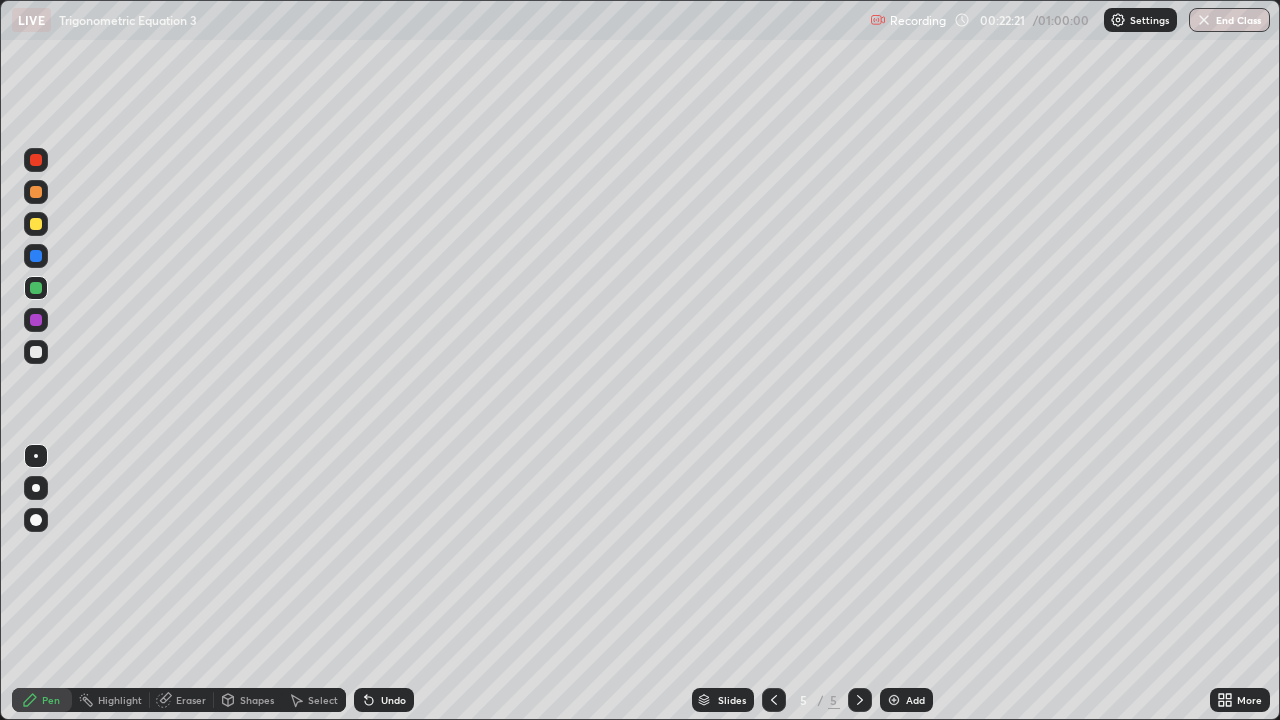 click on "Add" at bounding box center (906, 700) 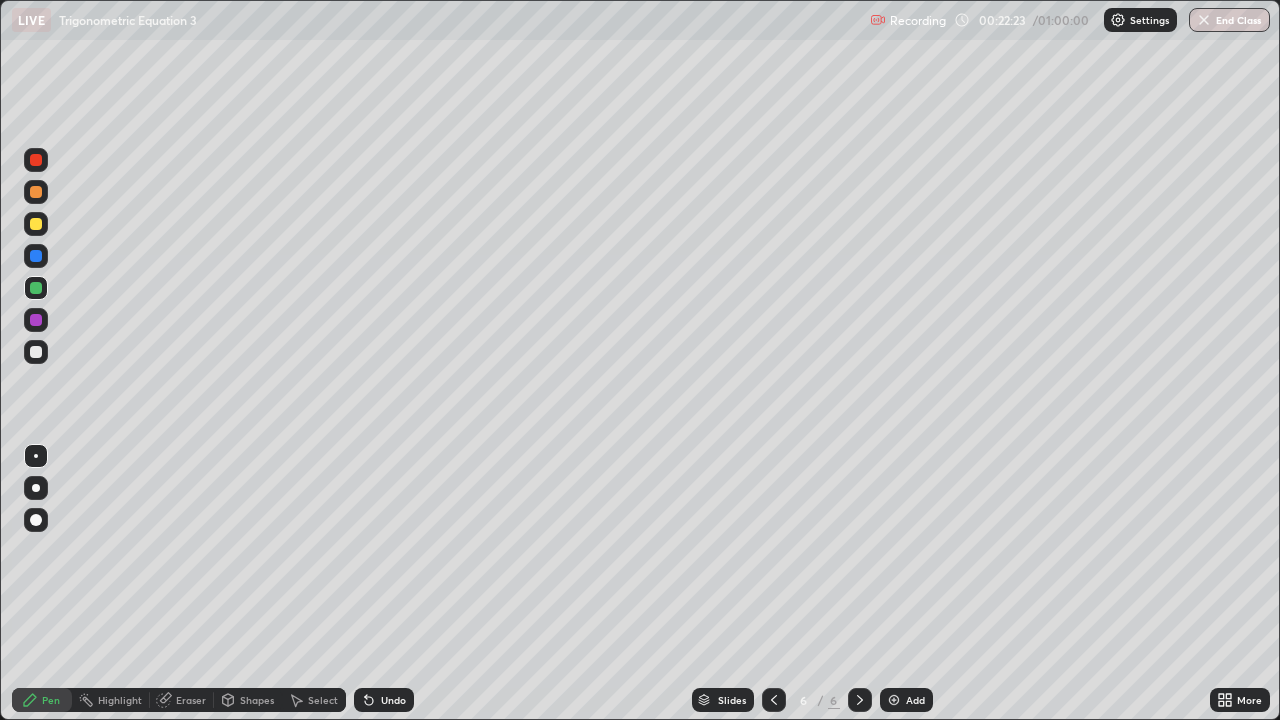 click at bounding box center (36, 224) 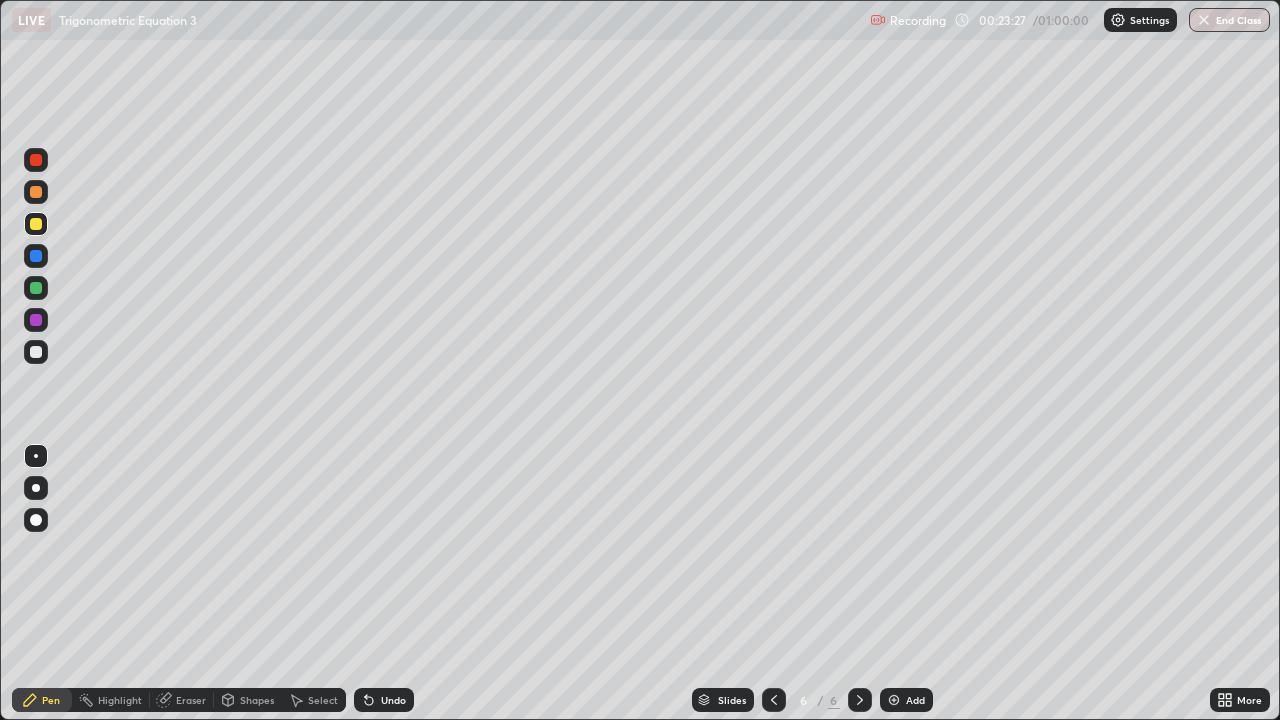 click at bounding box center [36, 192] 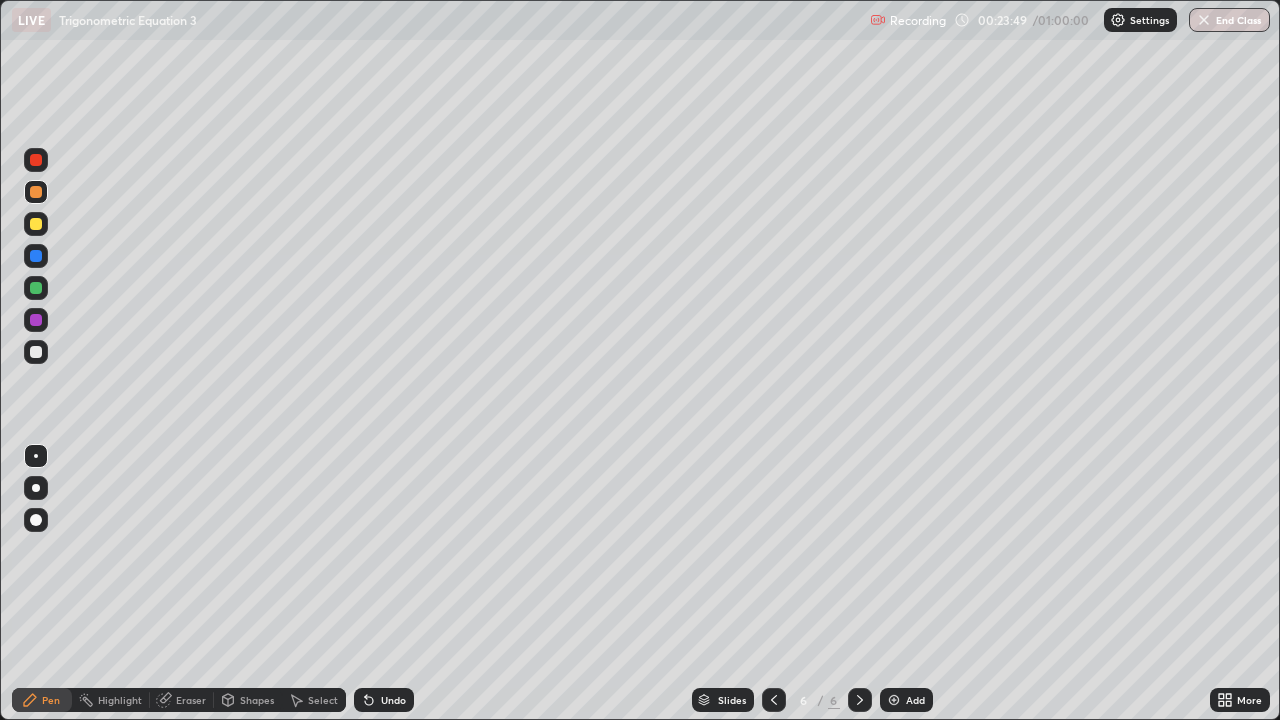 click at bounding box center (36, 224) 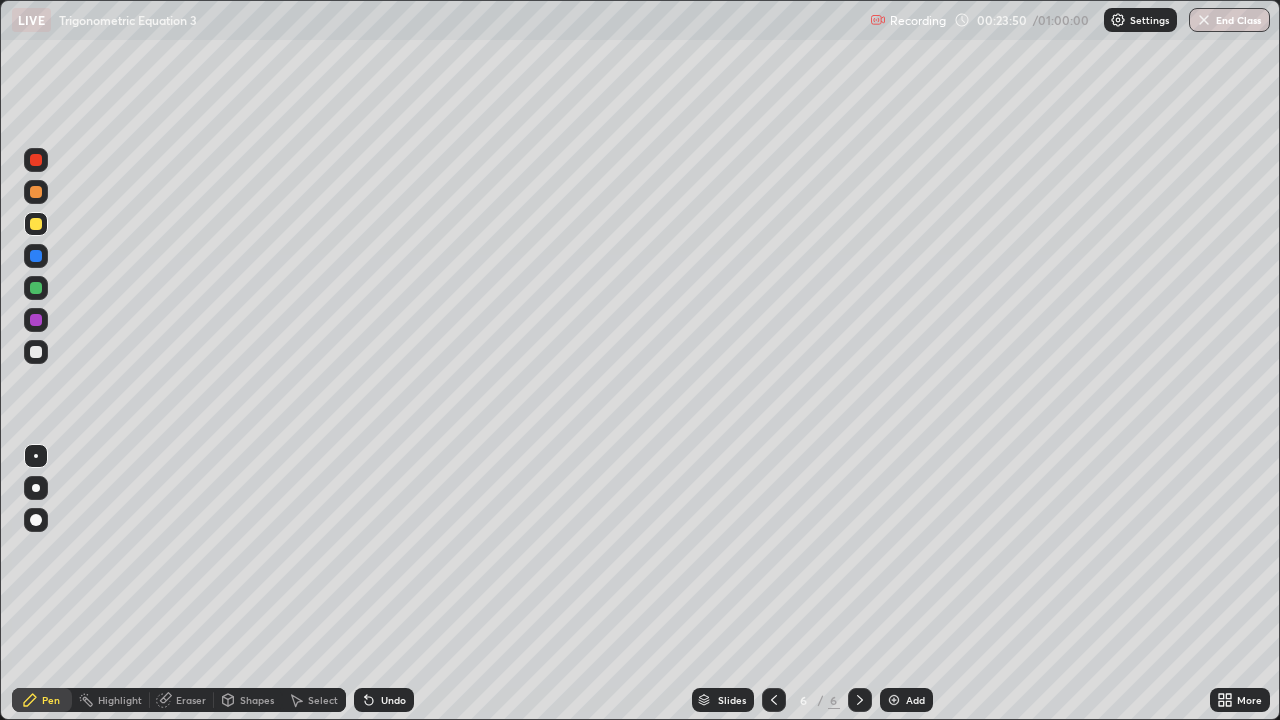 click at bounding box center (36, 288) 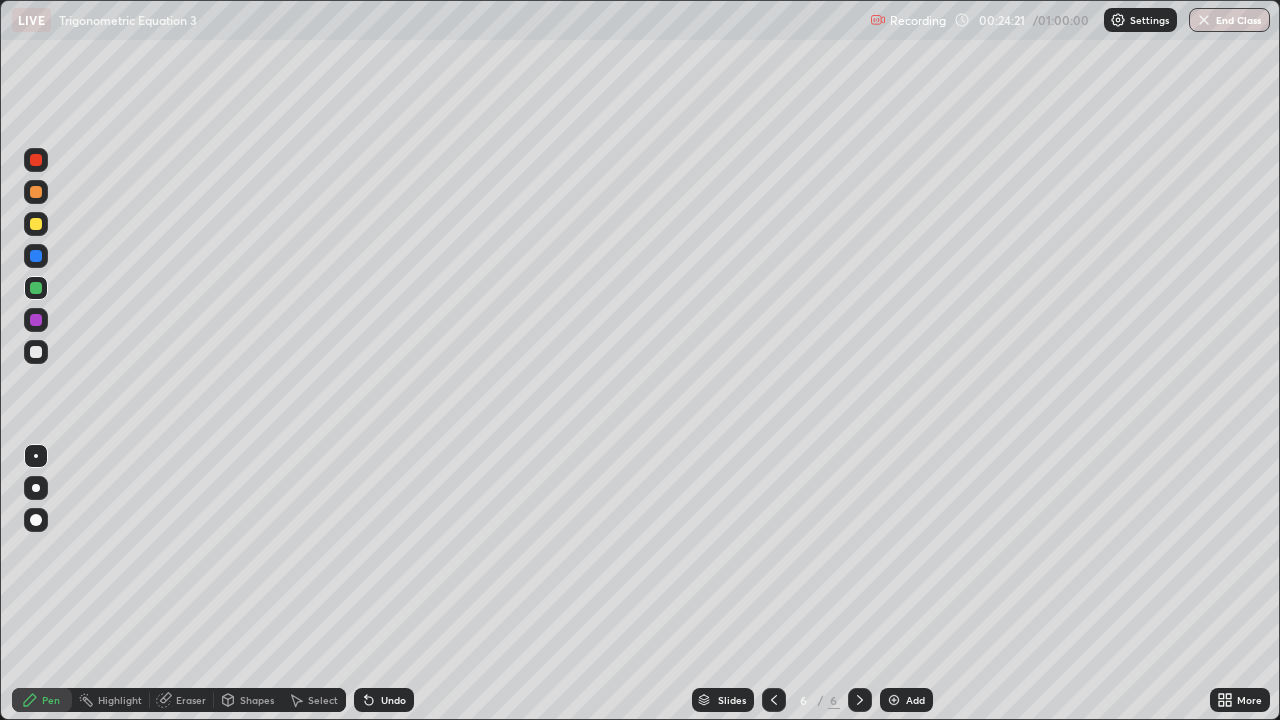click on "Undo" at bounding box center (393, 700) 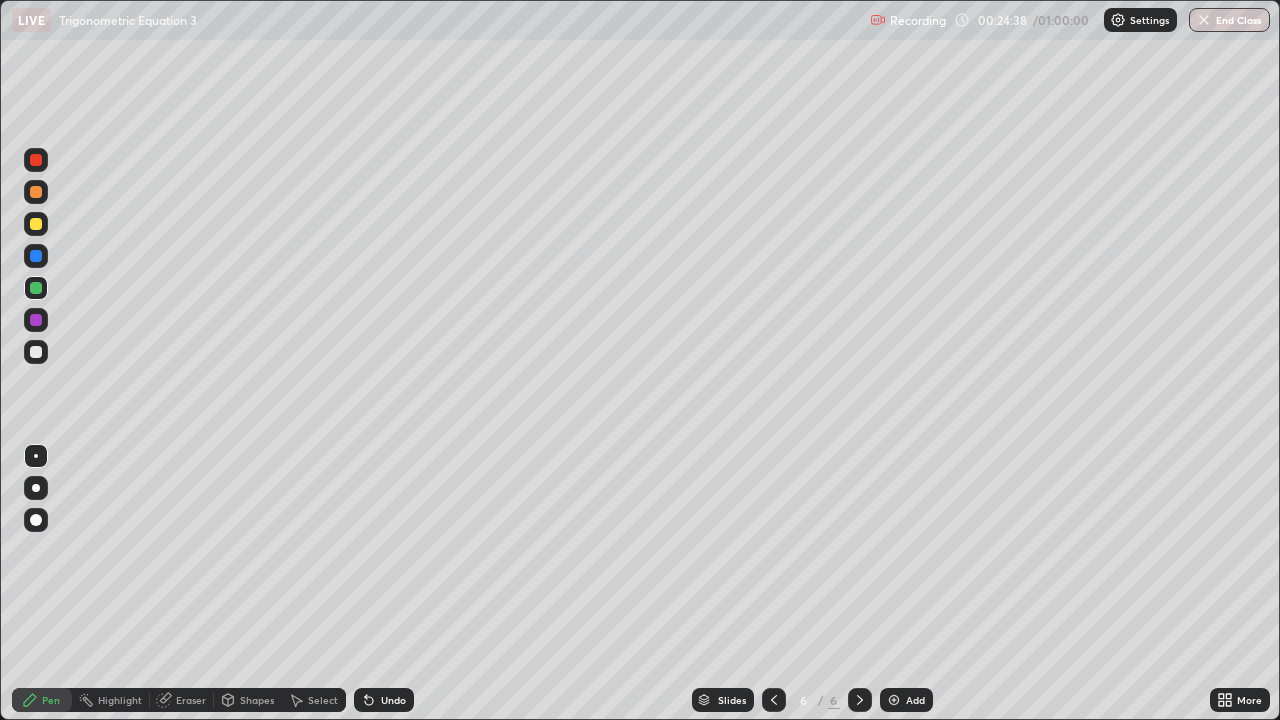 click on "Select" at bounding box center (314, 700) 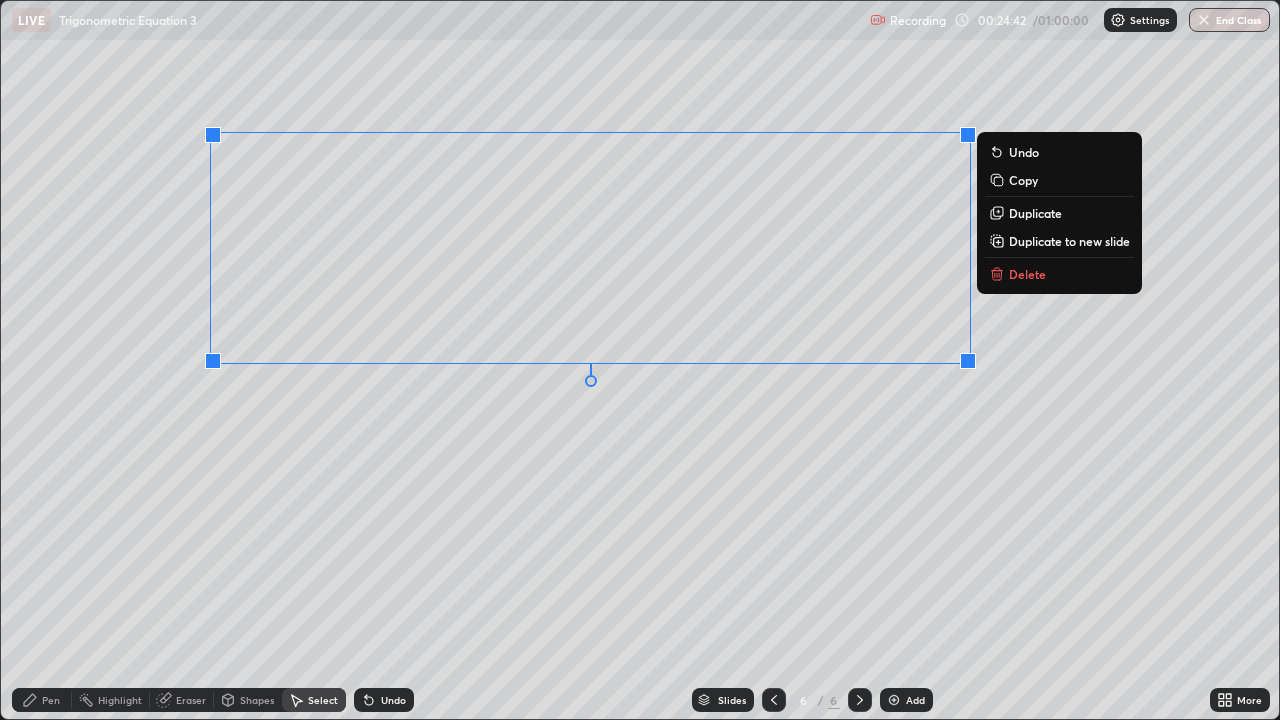 click on "0 ° Undo Copy Duplicate Duplicate to new slide Delete" at bounding box center (640, 360) 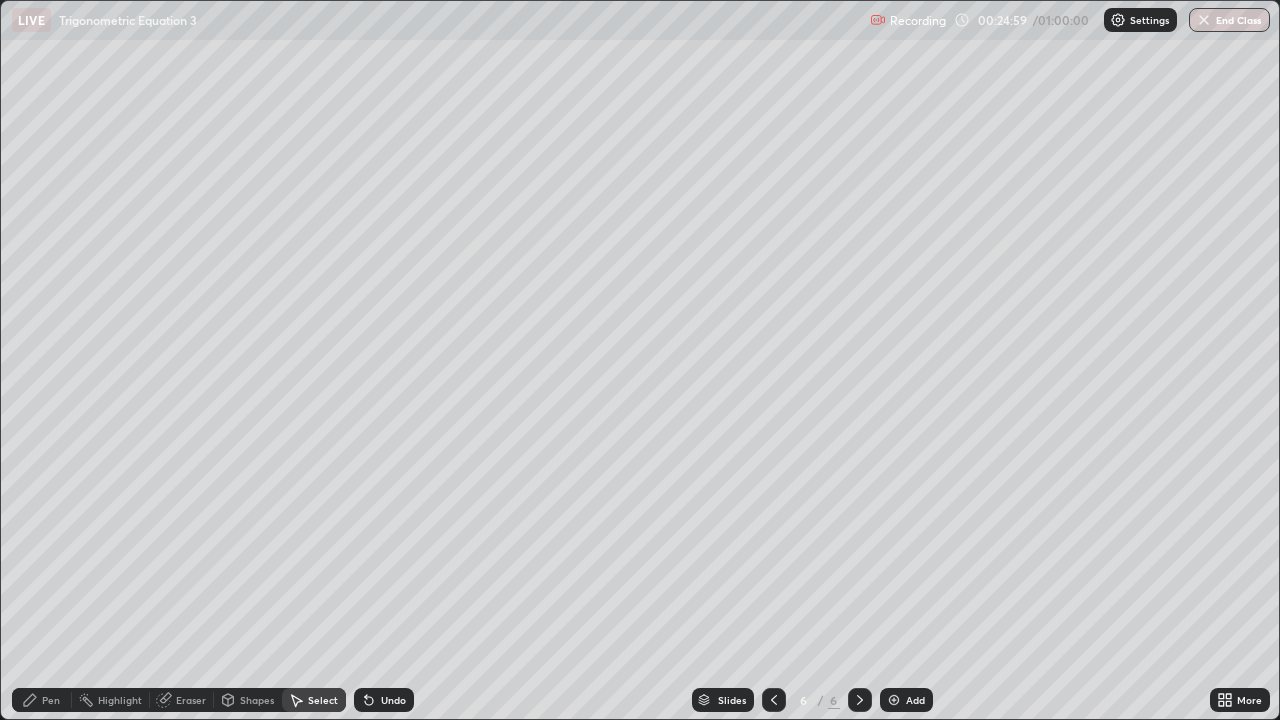 click on "Pen" at bounding box center [51, 700] 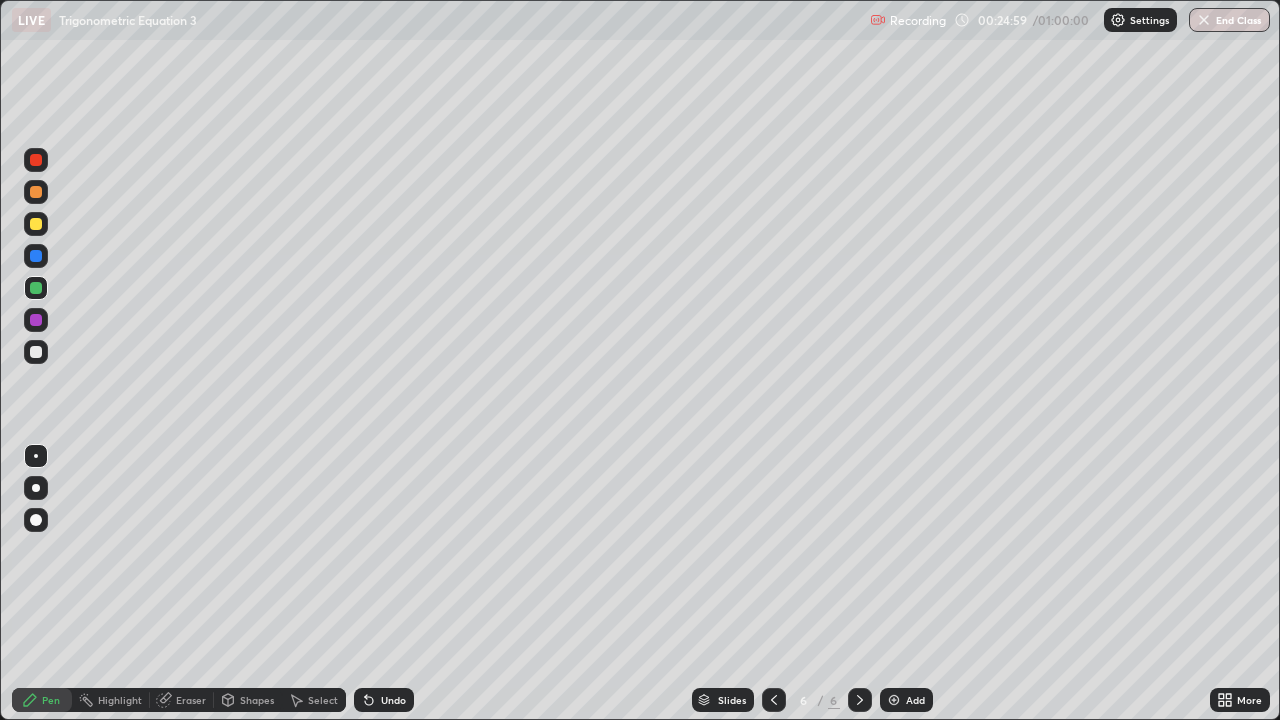 click at bounding box center [36, 224] 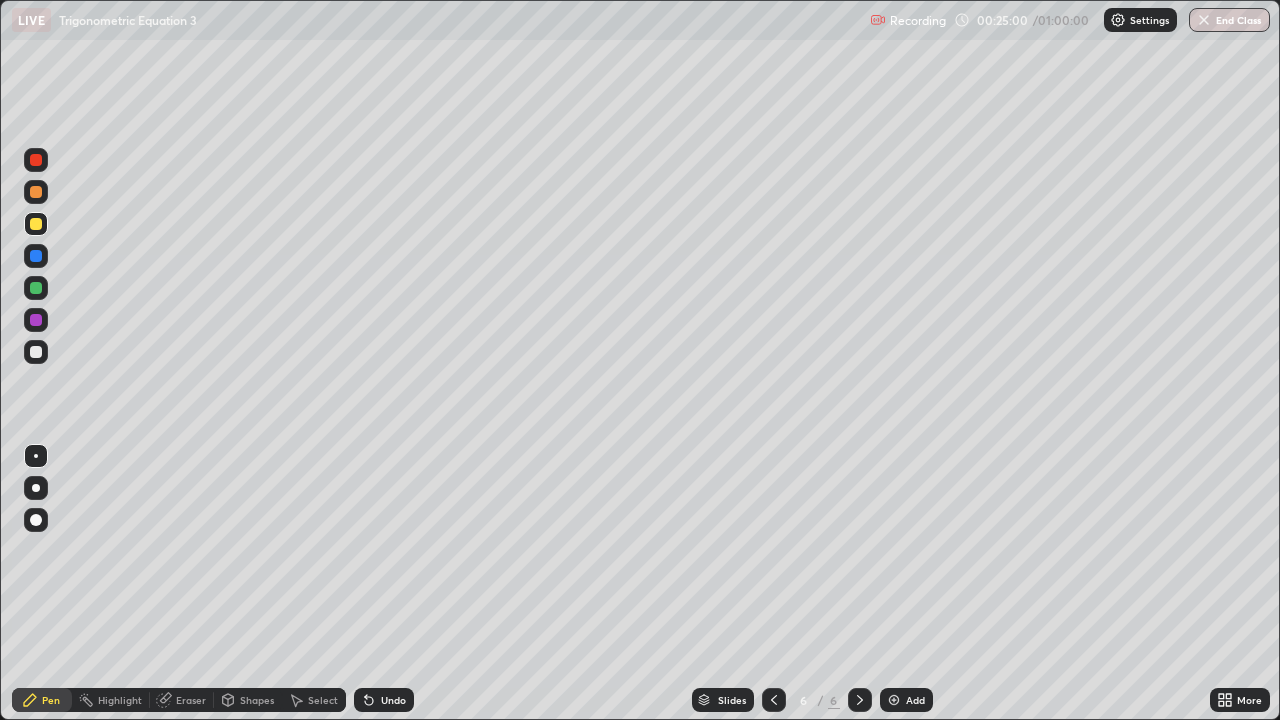 click at bounding box center [36, 224] 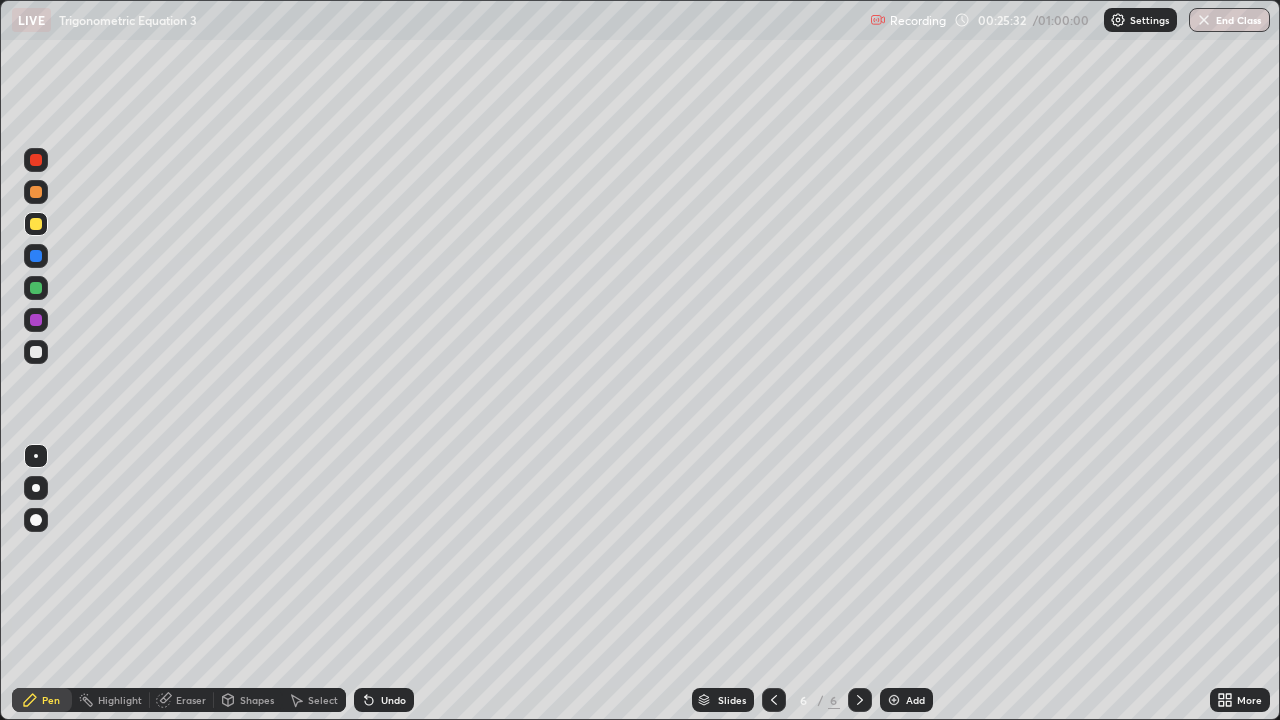 click at bounding box center (36, 288) 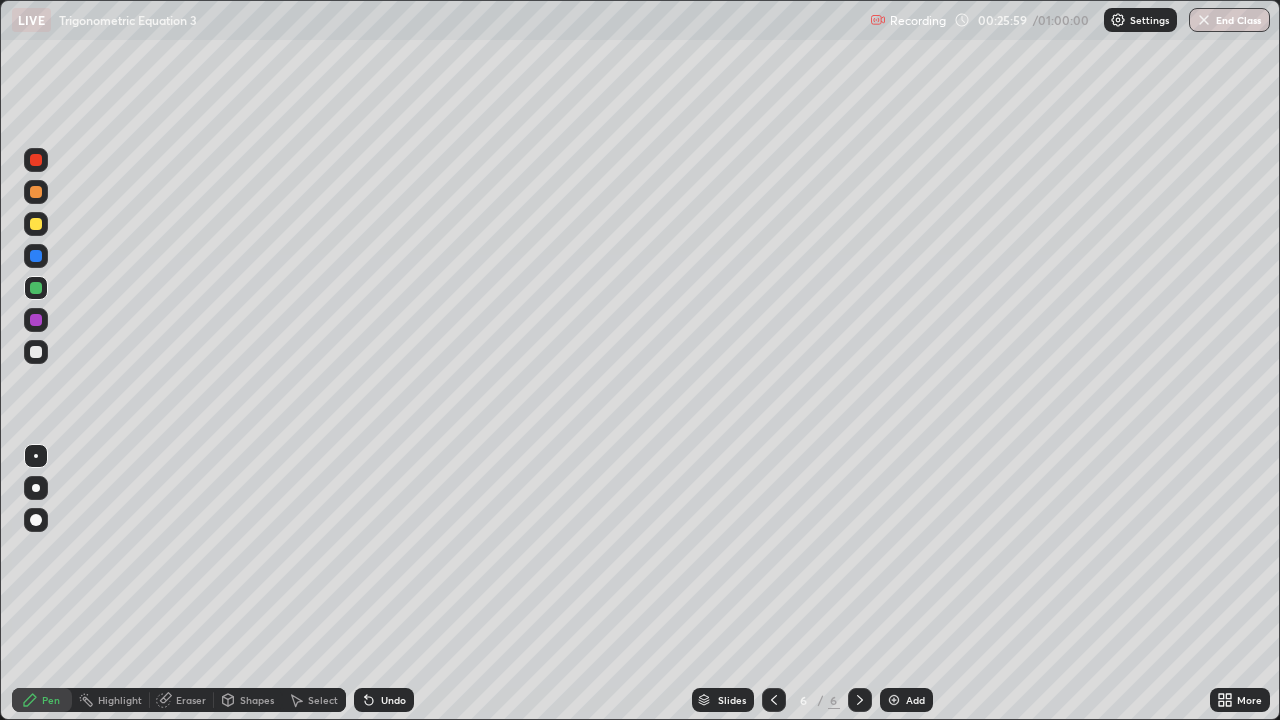 click at bounding box center [36, 352] 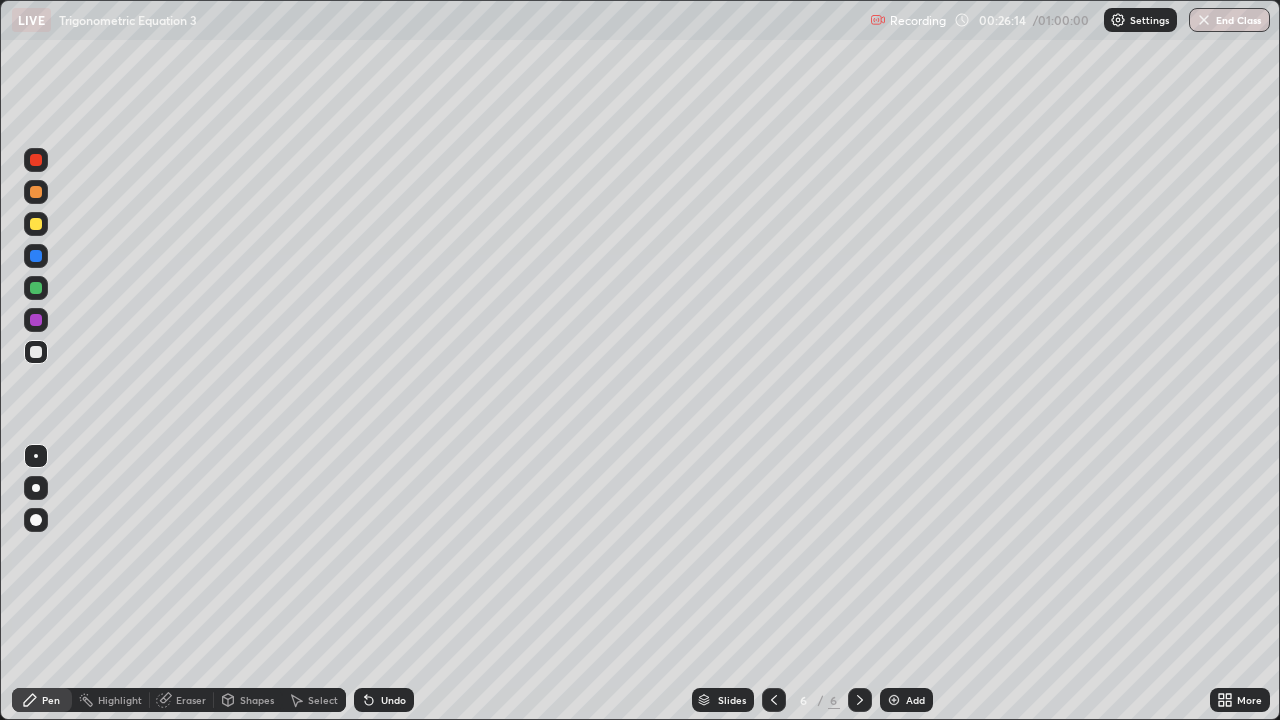 click at bounding box center (36, 288) 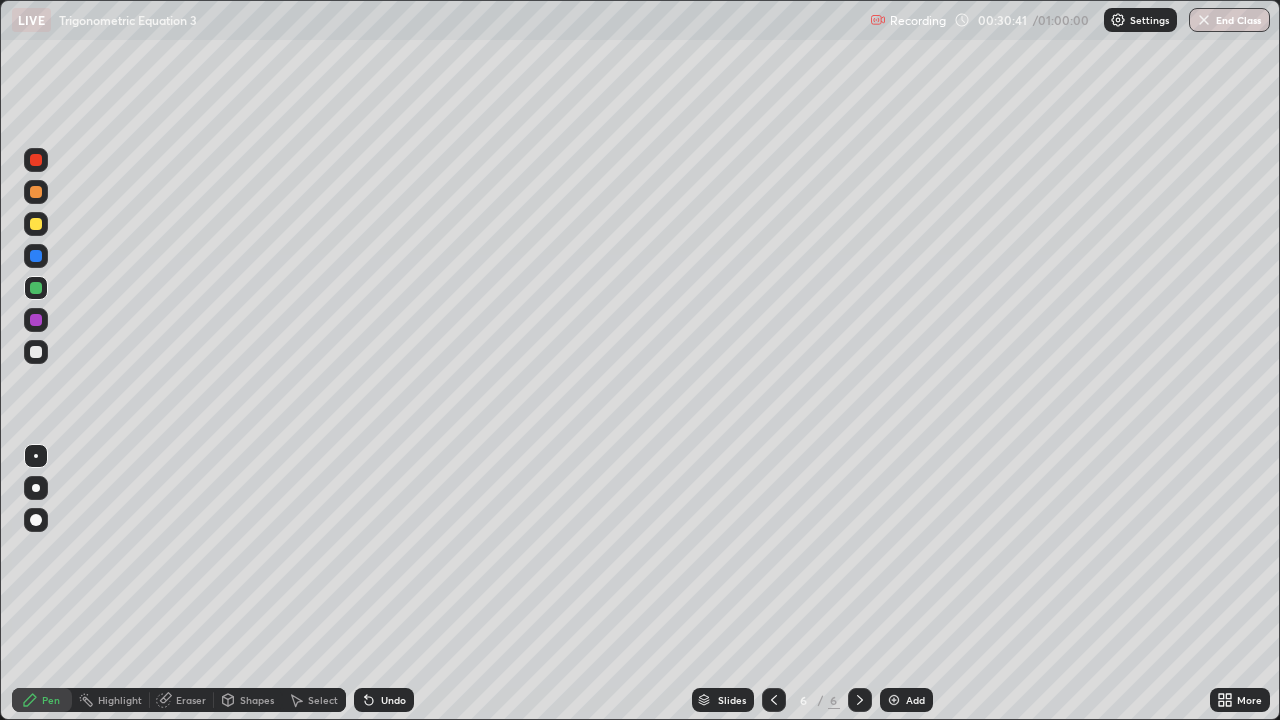 click at bounding box center [894, 700] 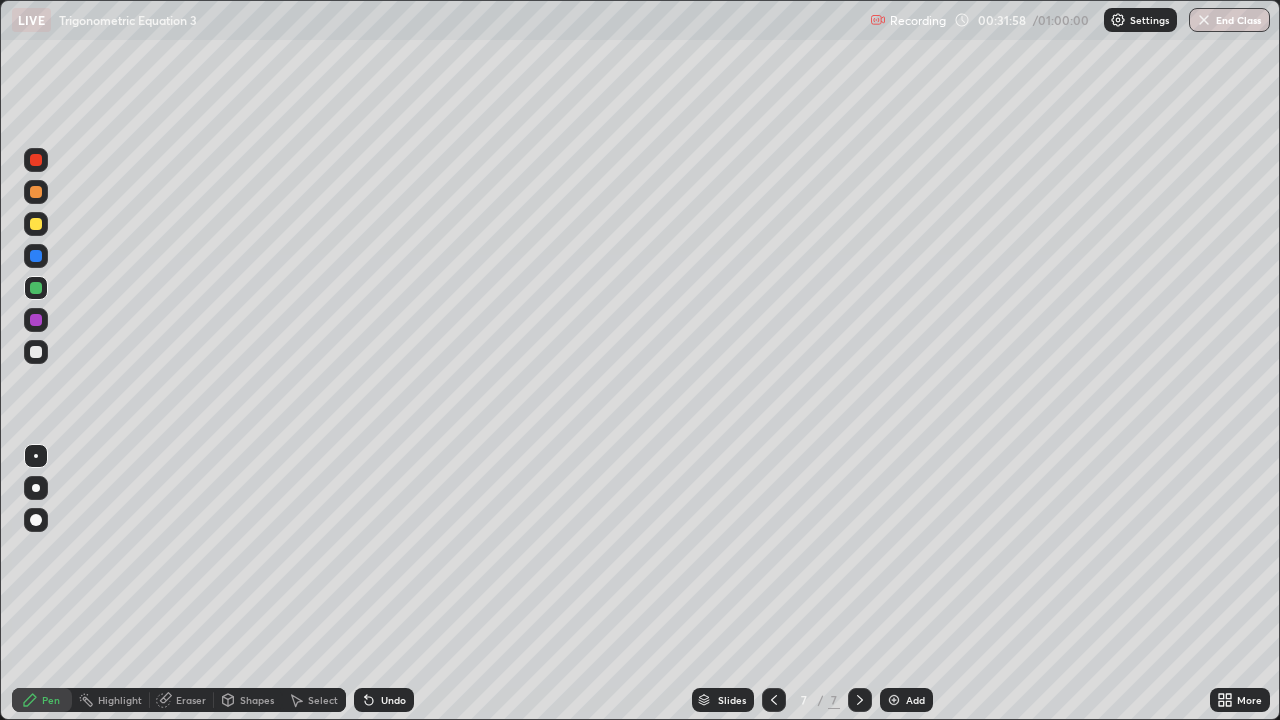 click at bounding box center [36, 224] 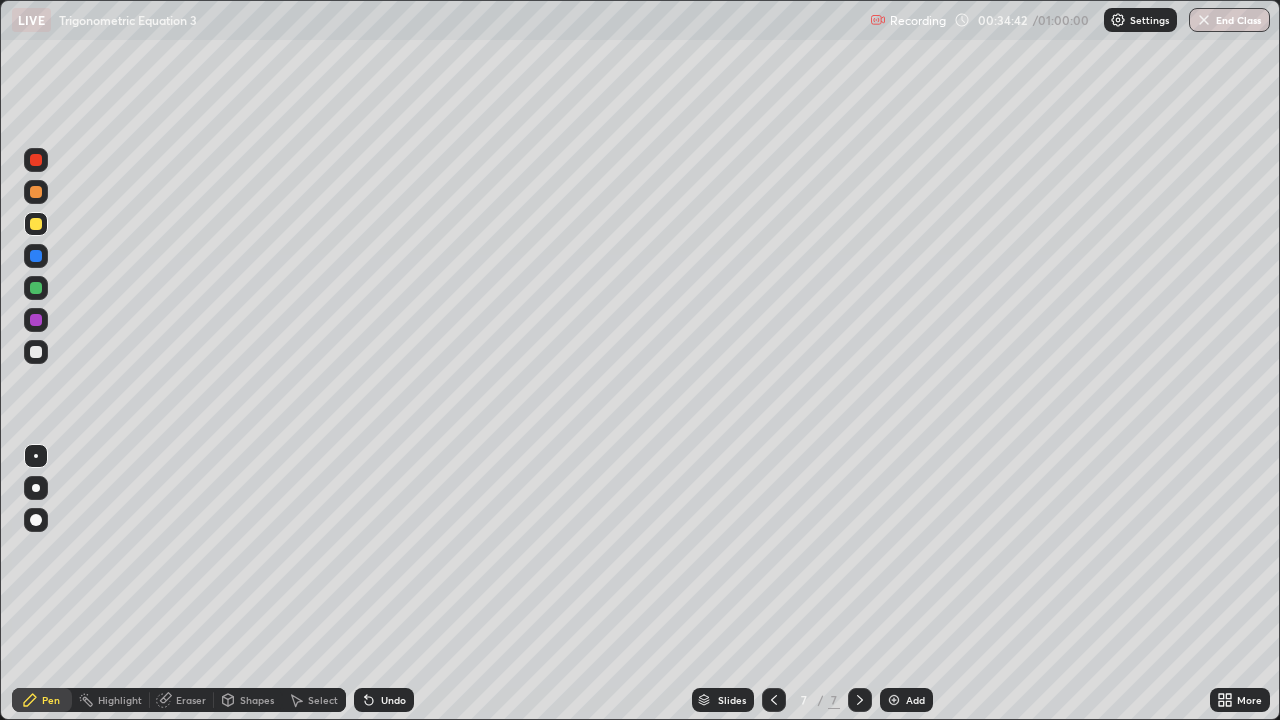 click at bounding box center [36, 192] 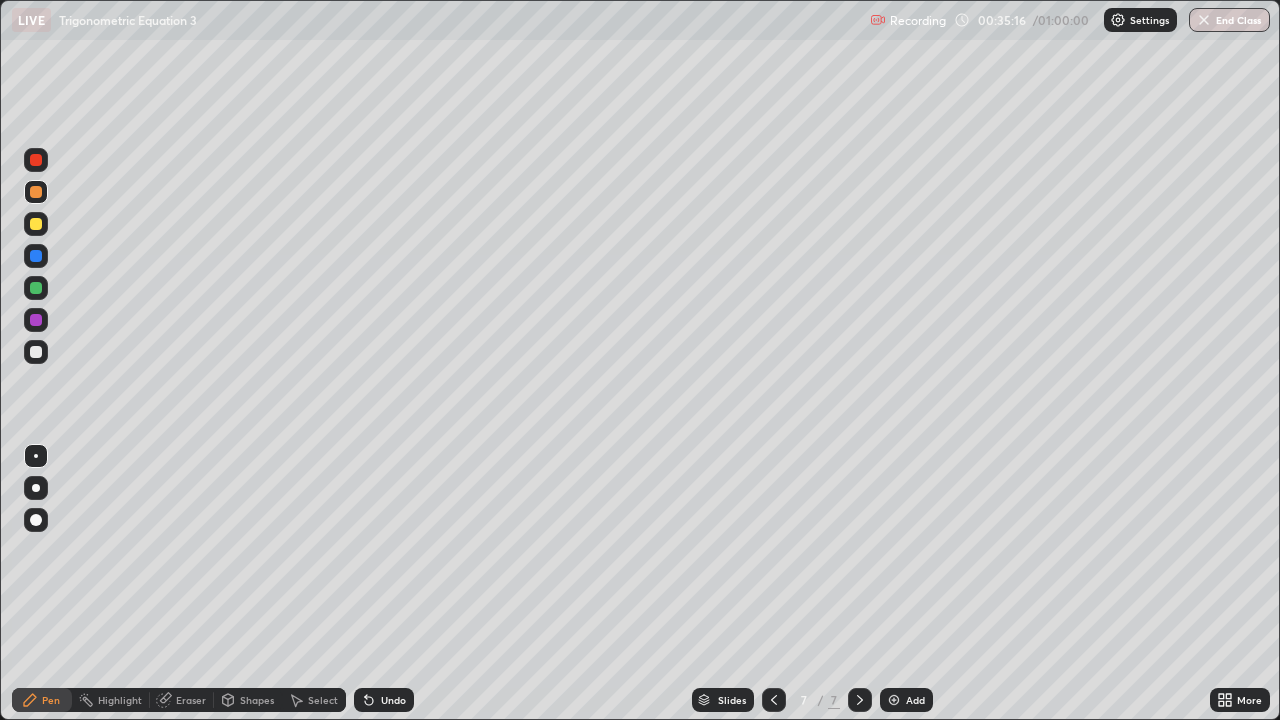 click at bounding box center (36, 352) 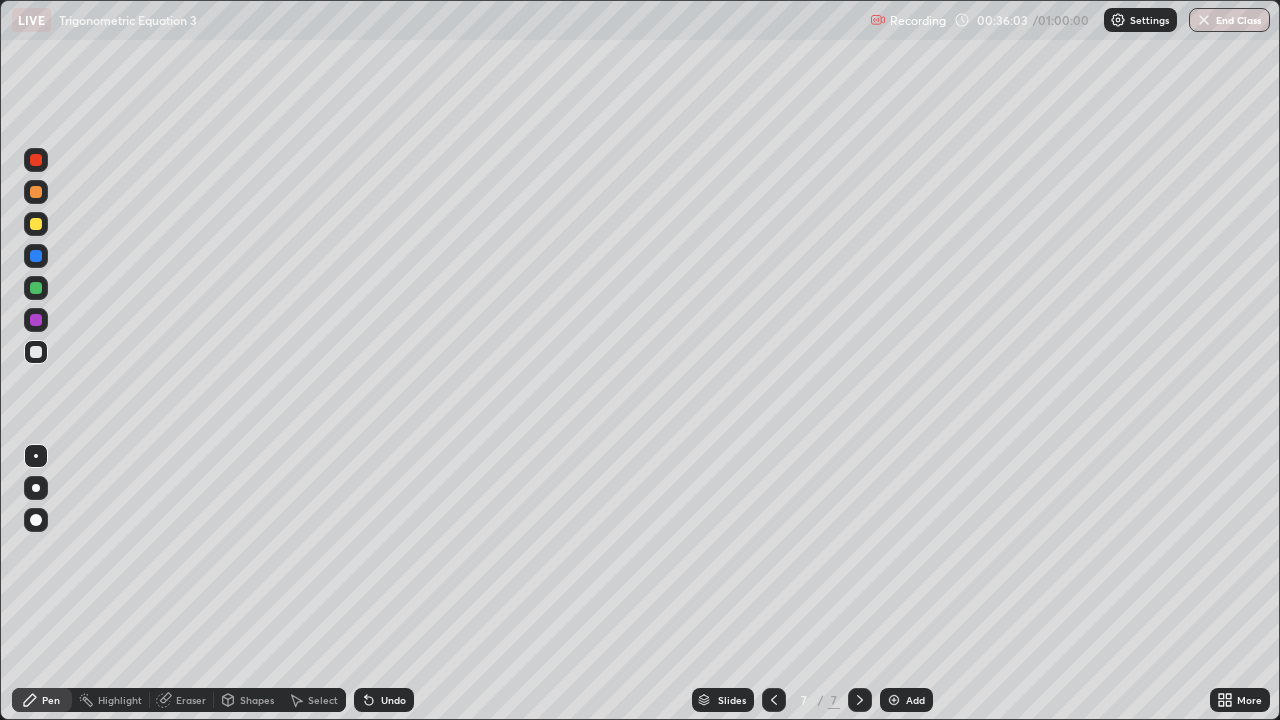 click at bounding box center [36, 288] 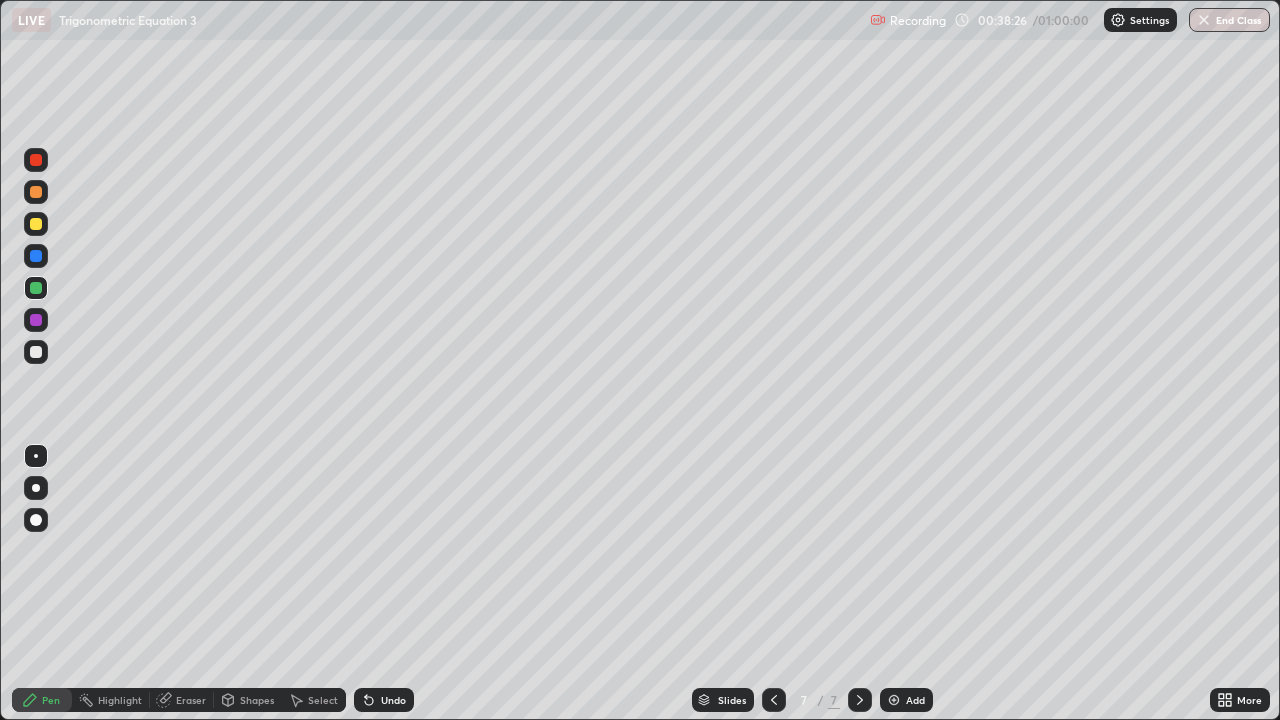 click on "Add" at bounding box center (915, 700) 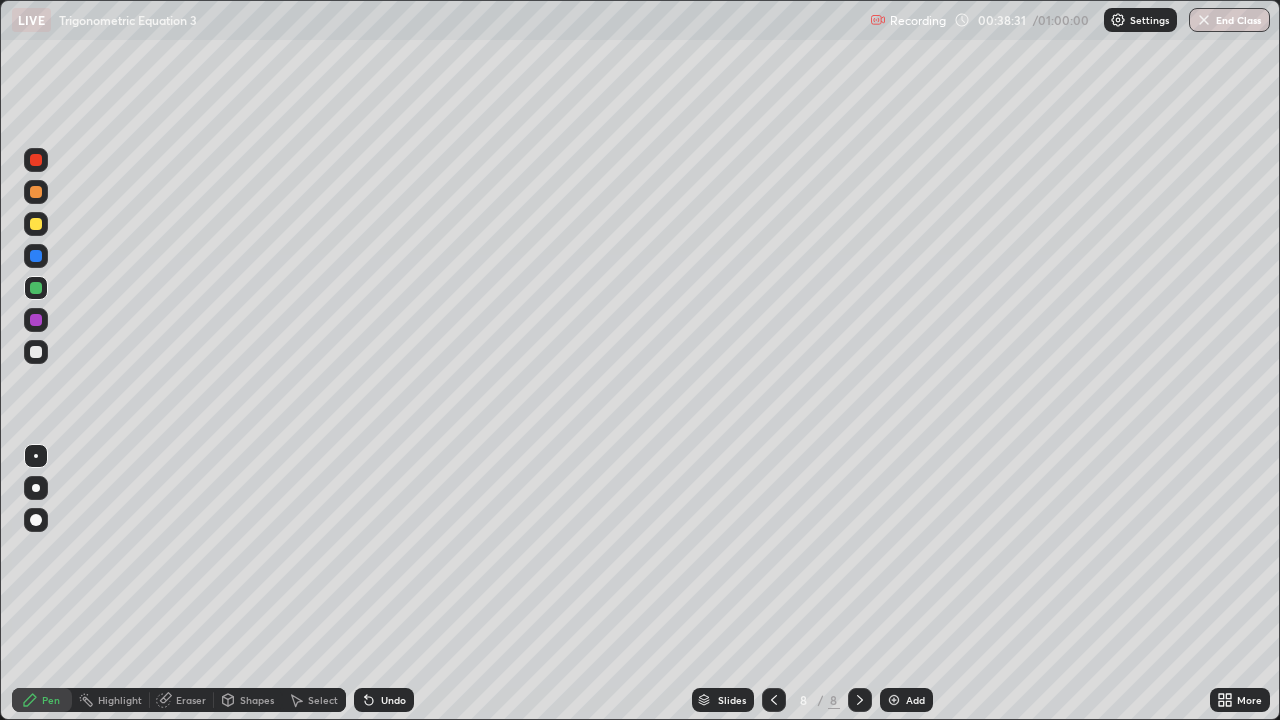 click 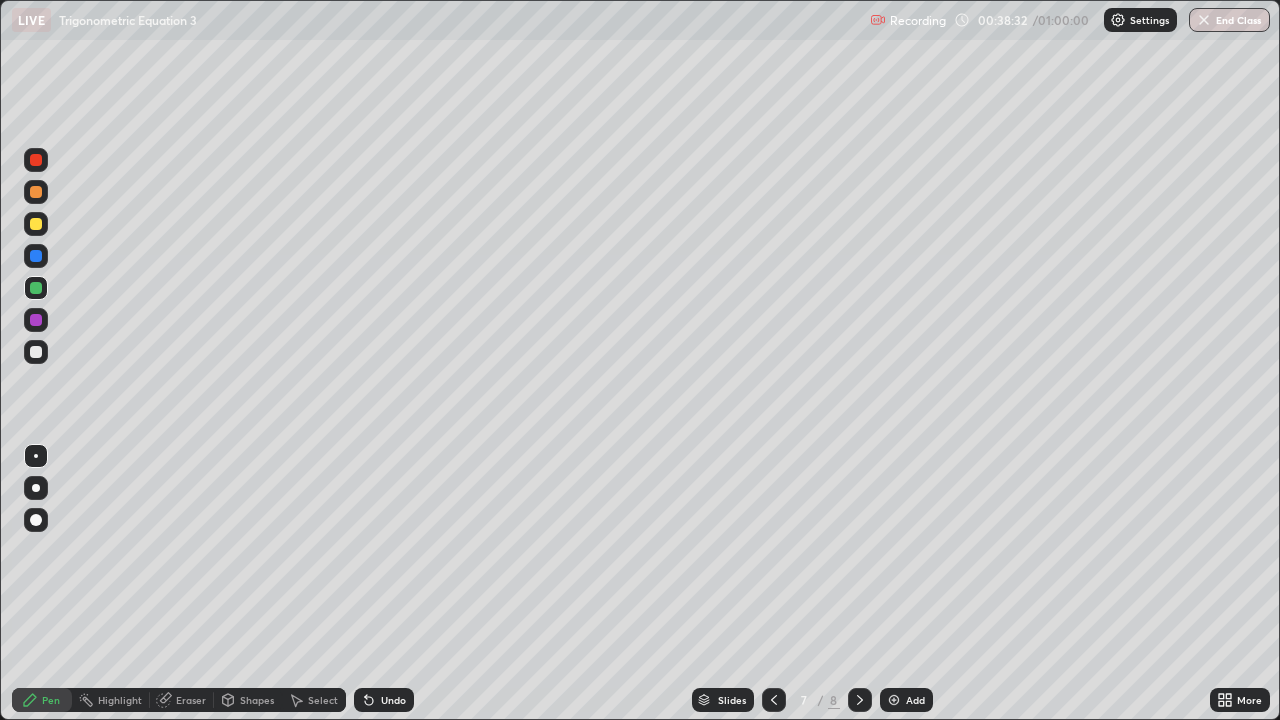 click at bounding box center (860, 700) 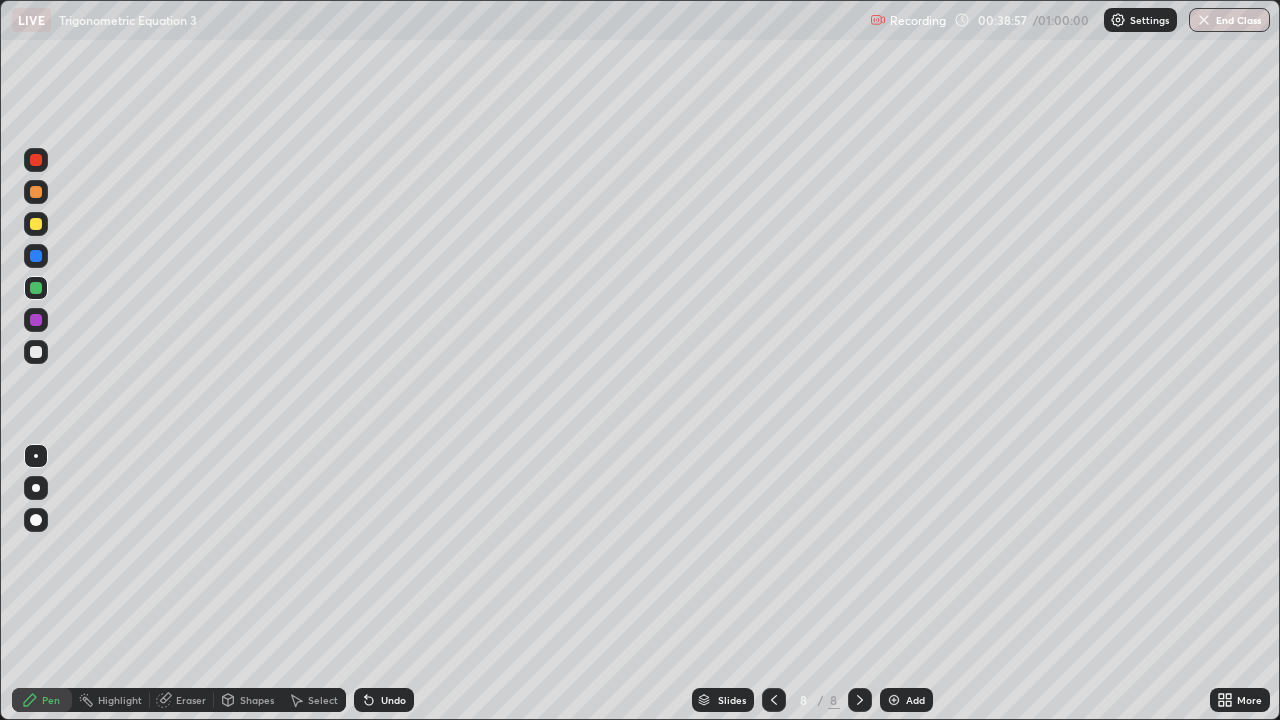 click at bounding box center [36, 192] 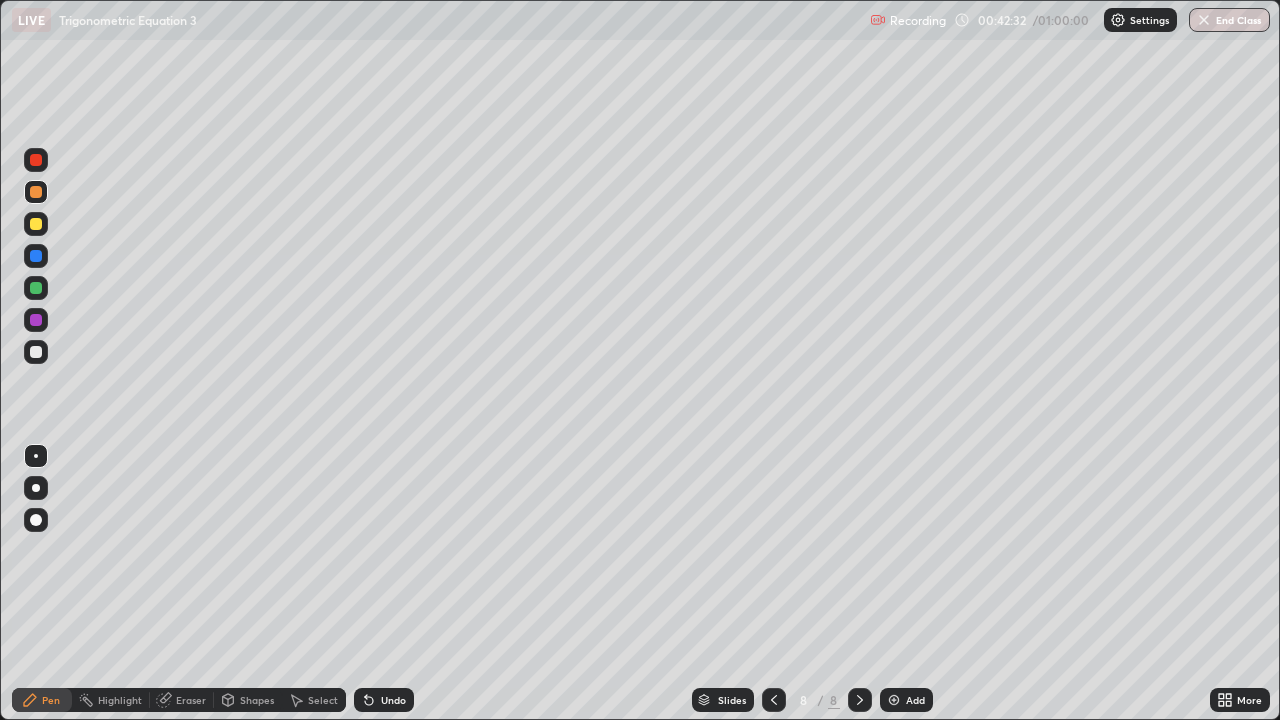 click at bounding box center (894, 700) 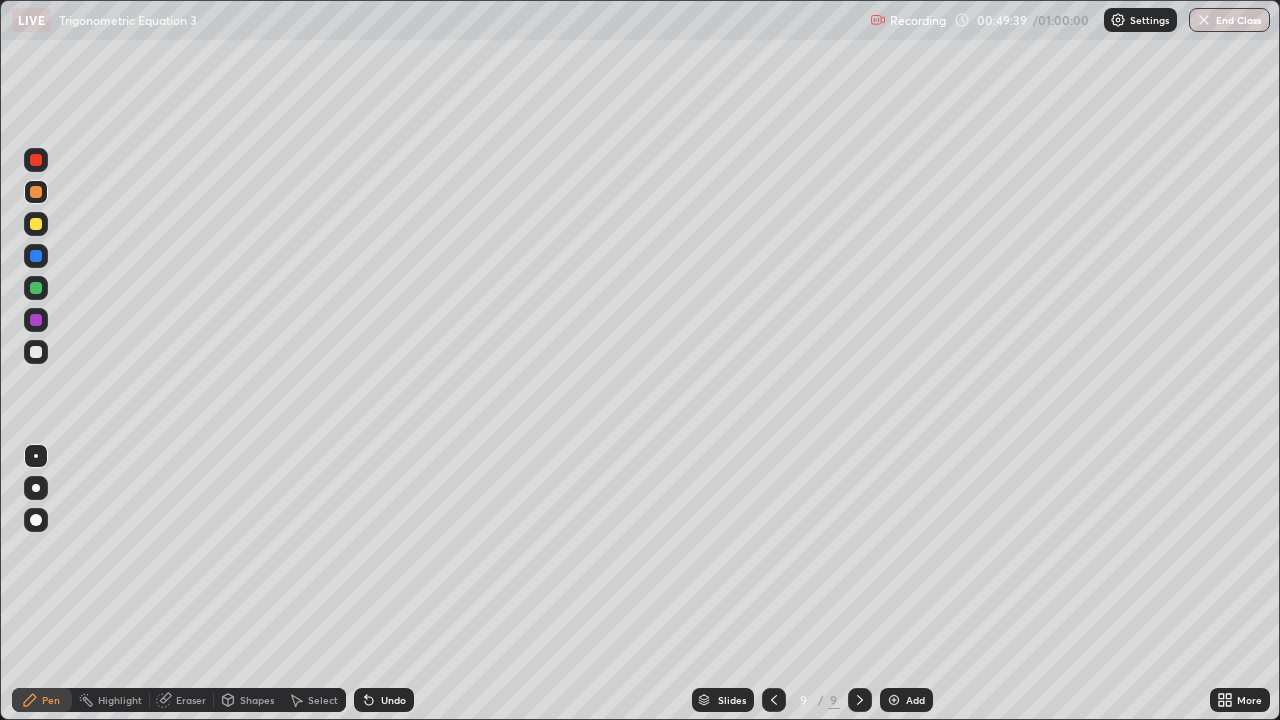 click at bounding box center (36, 192) 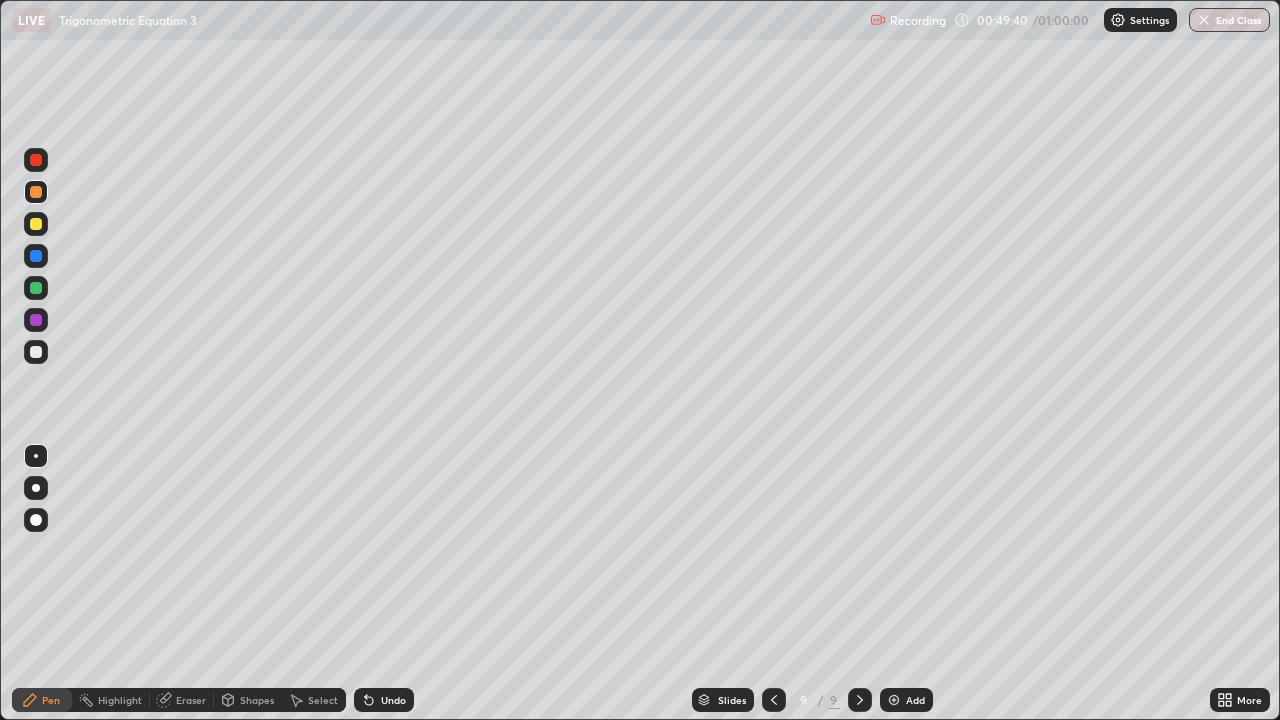 click at bounding box center (36, 224) 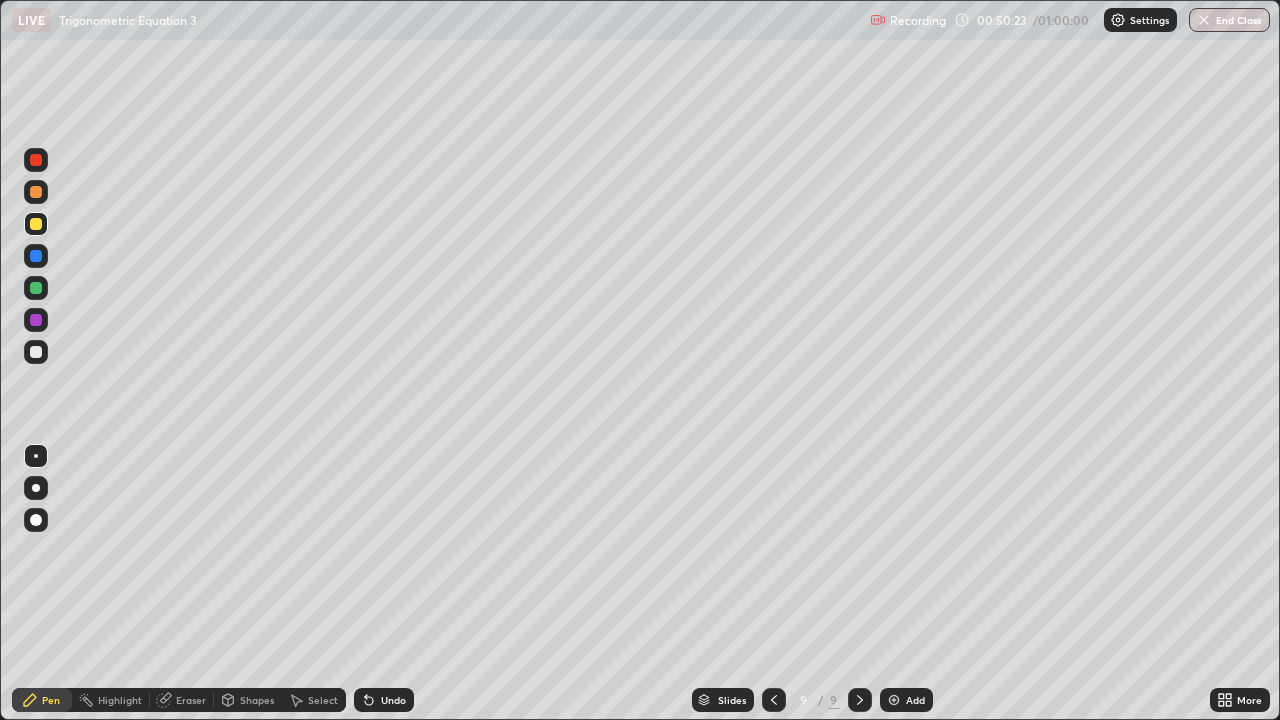 click on "Undo" at bounding box center (384, 700) 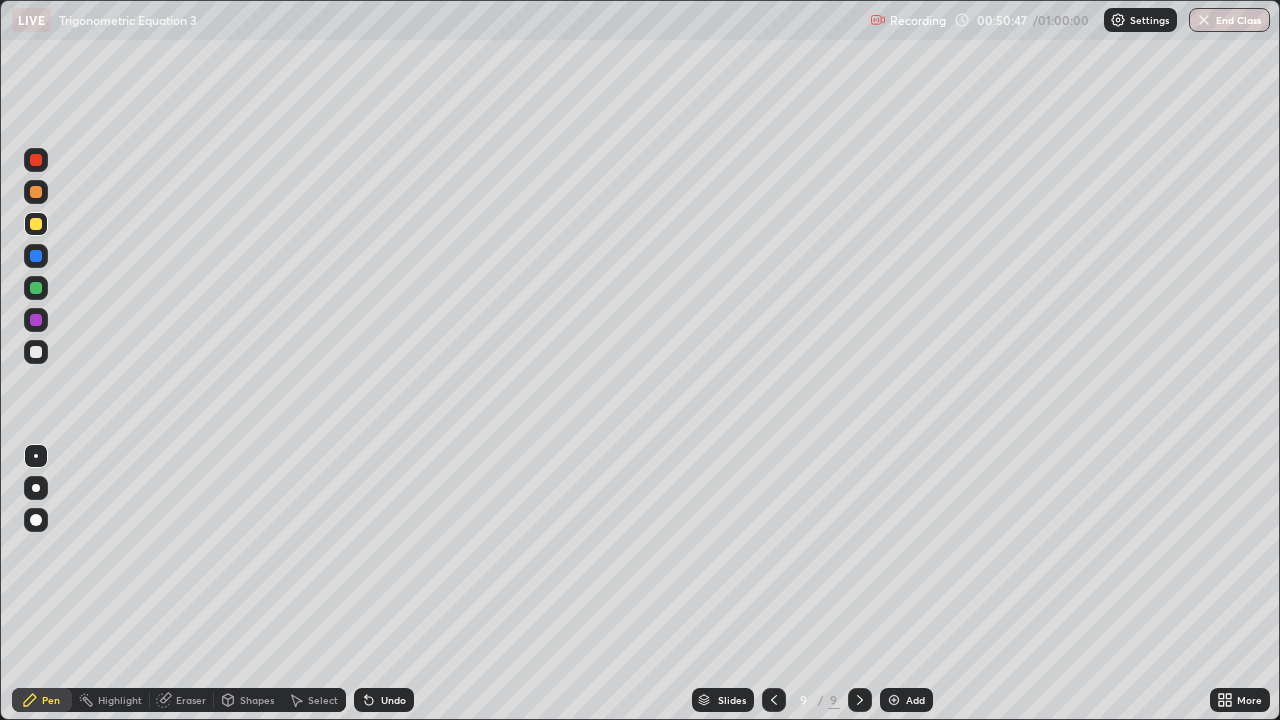 click on "Eraser" at bounding box center [191, 700] 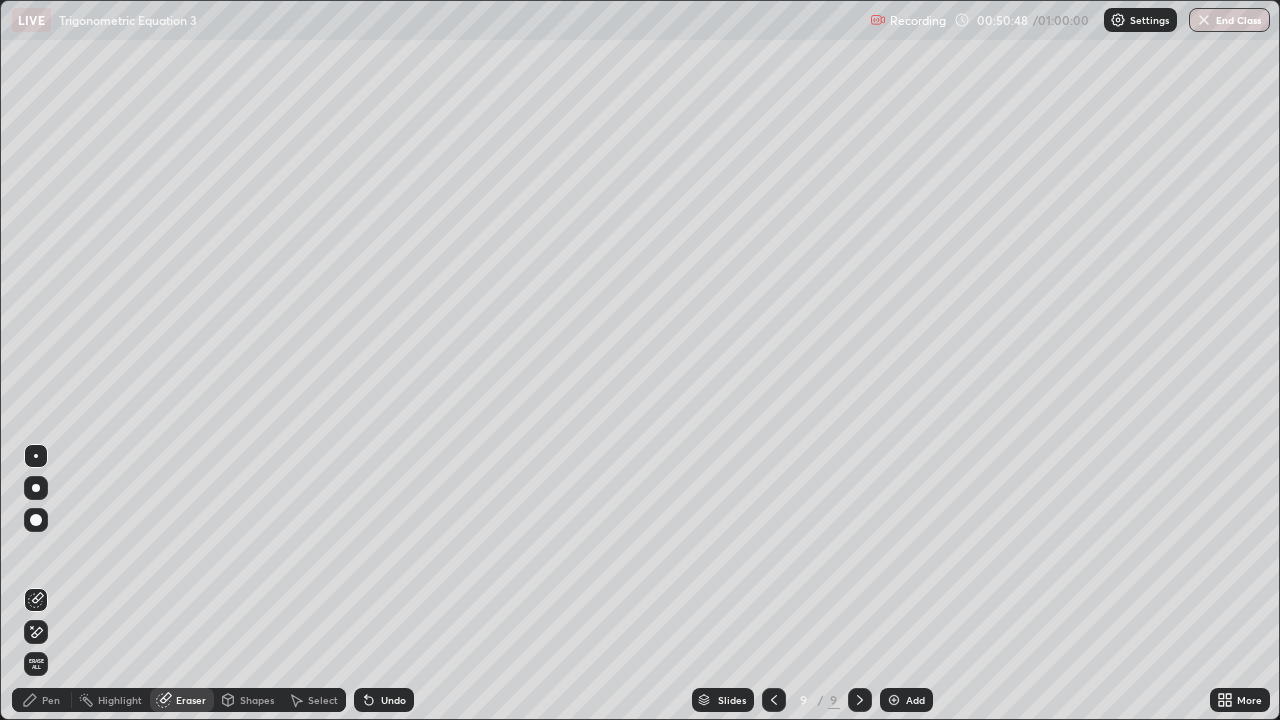 click on "Pen" at bounding box center (51, 700) 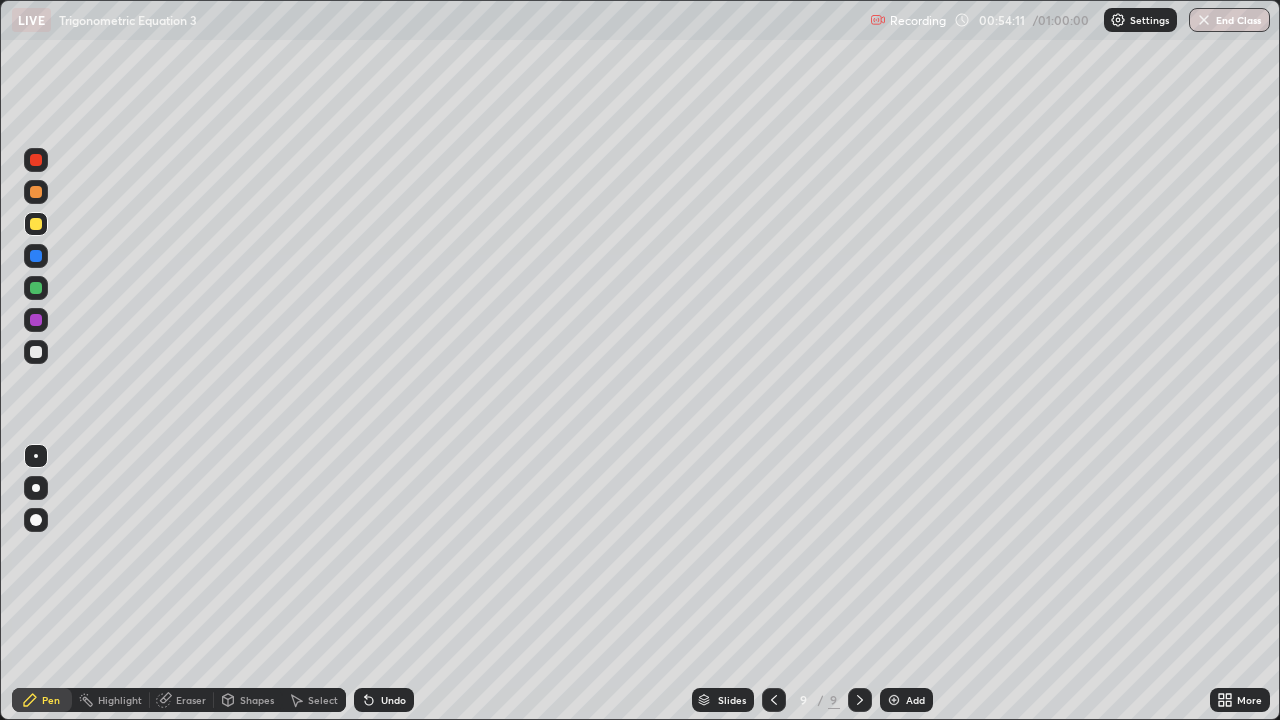 click on "End Class" at bounding box center [1229, 20] 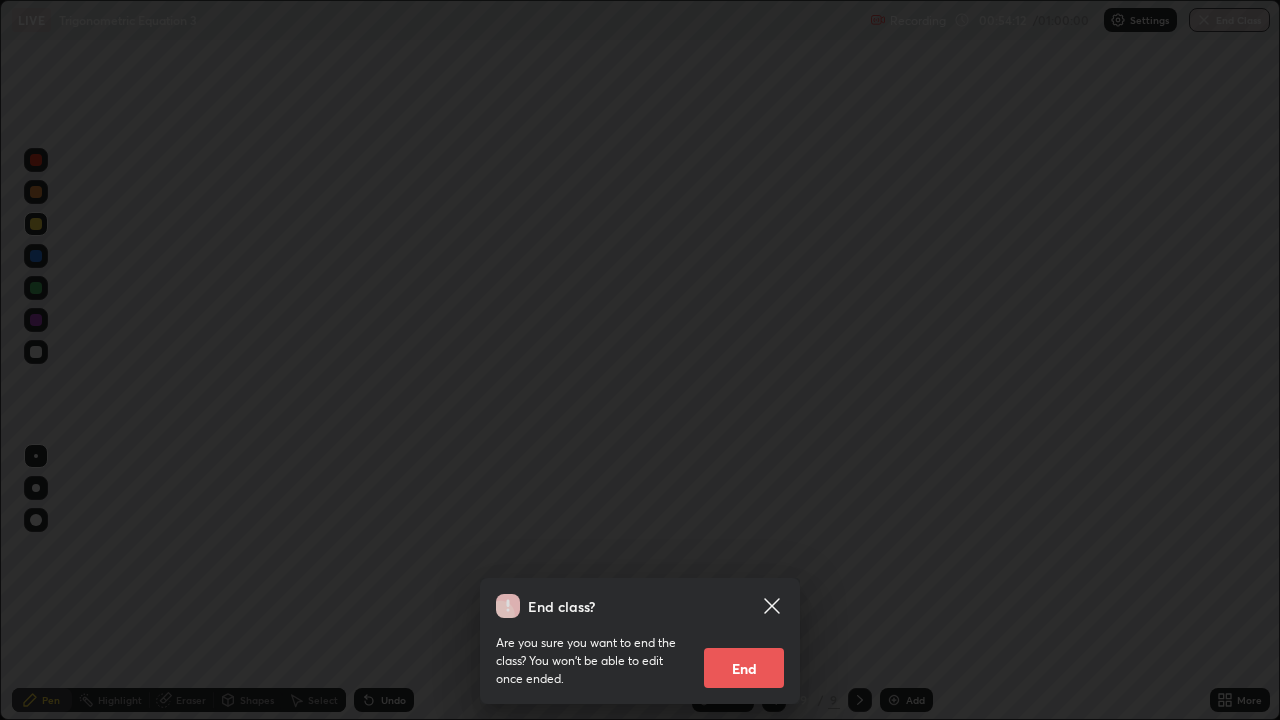 click 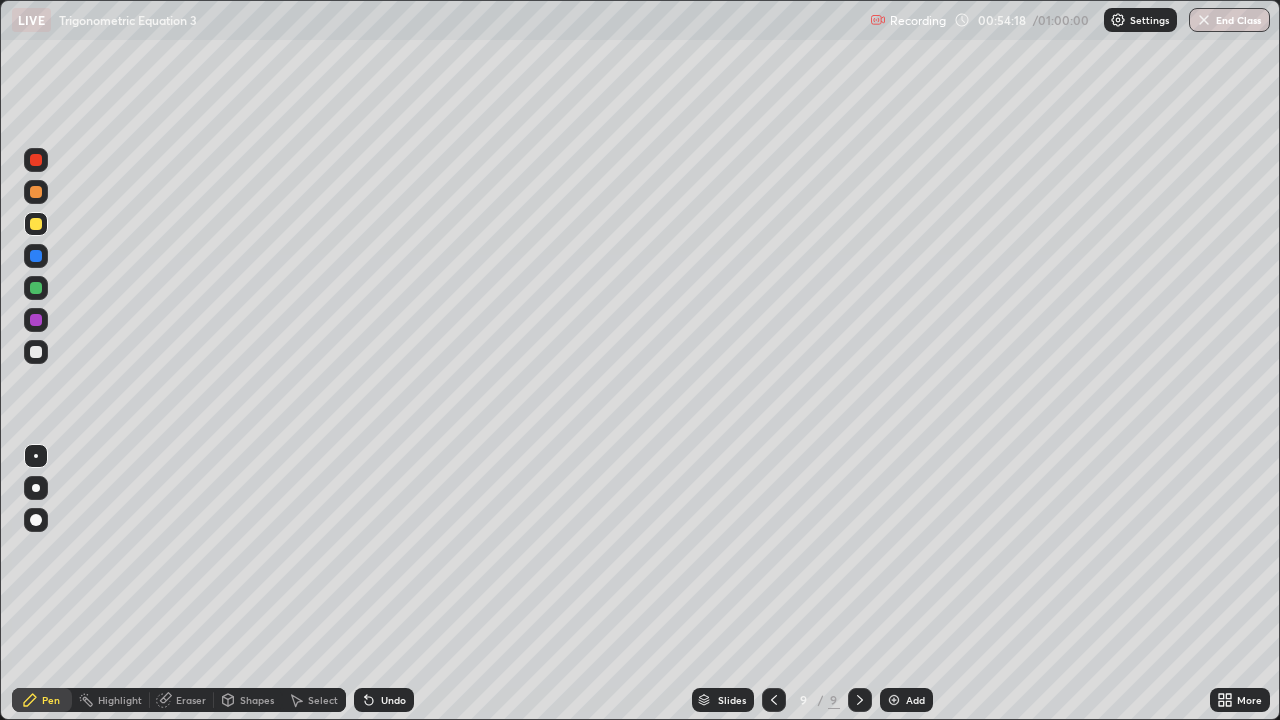 click on "End Class" at bounding box center [1229, 20] 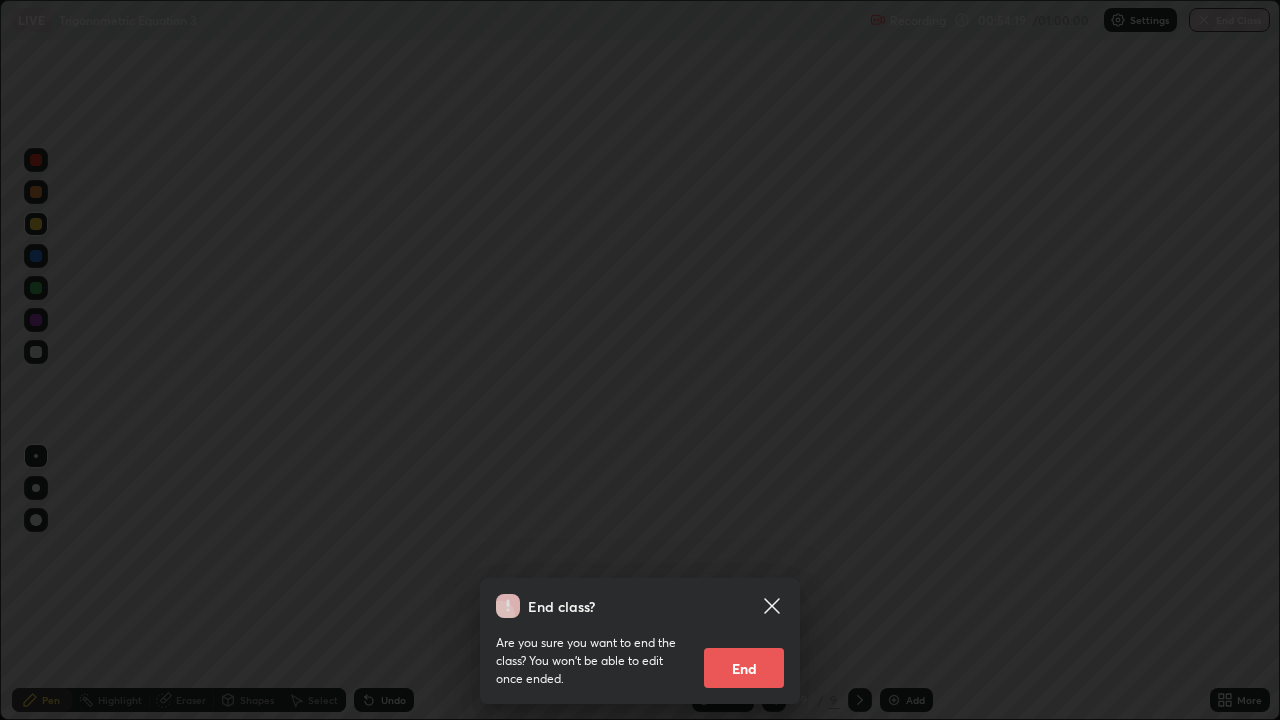 click on "End" at bounding box center [744, 668] 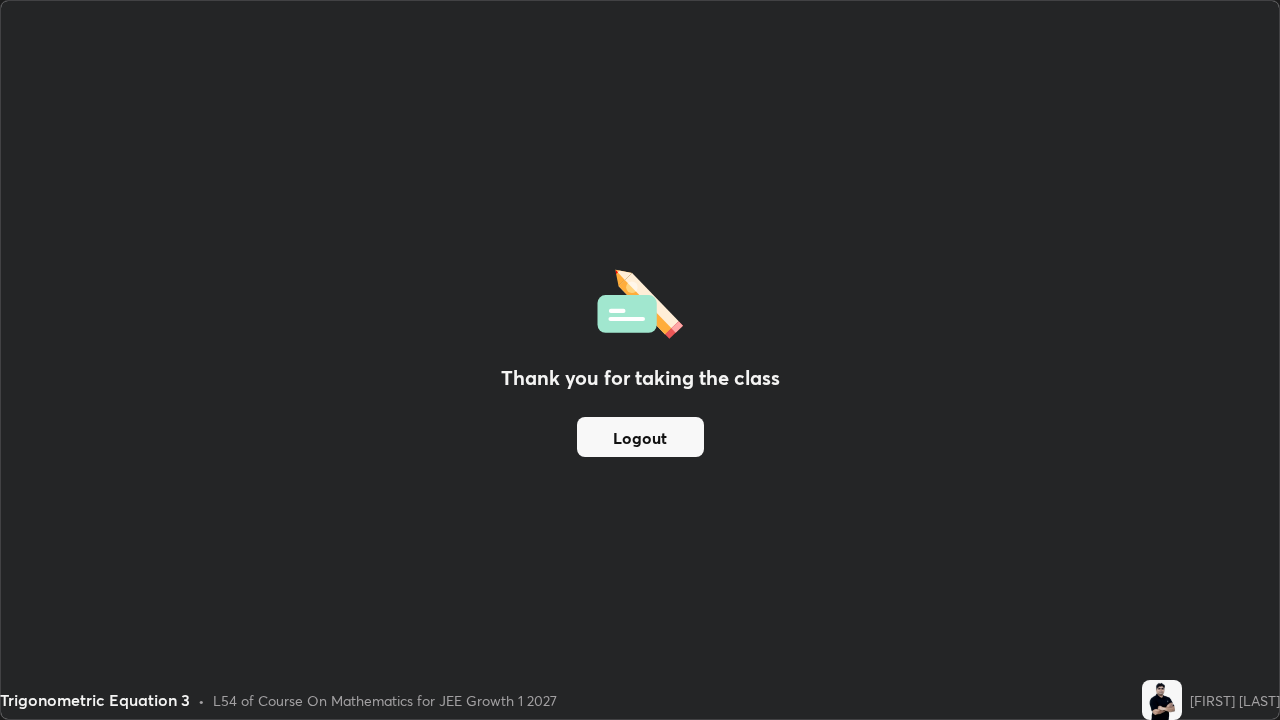 click on "Logout" at bounding box center [640, 437] 